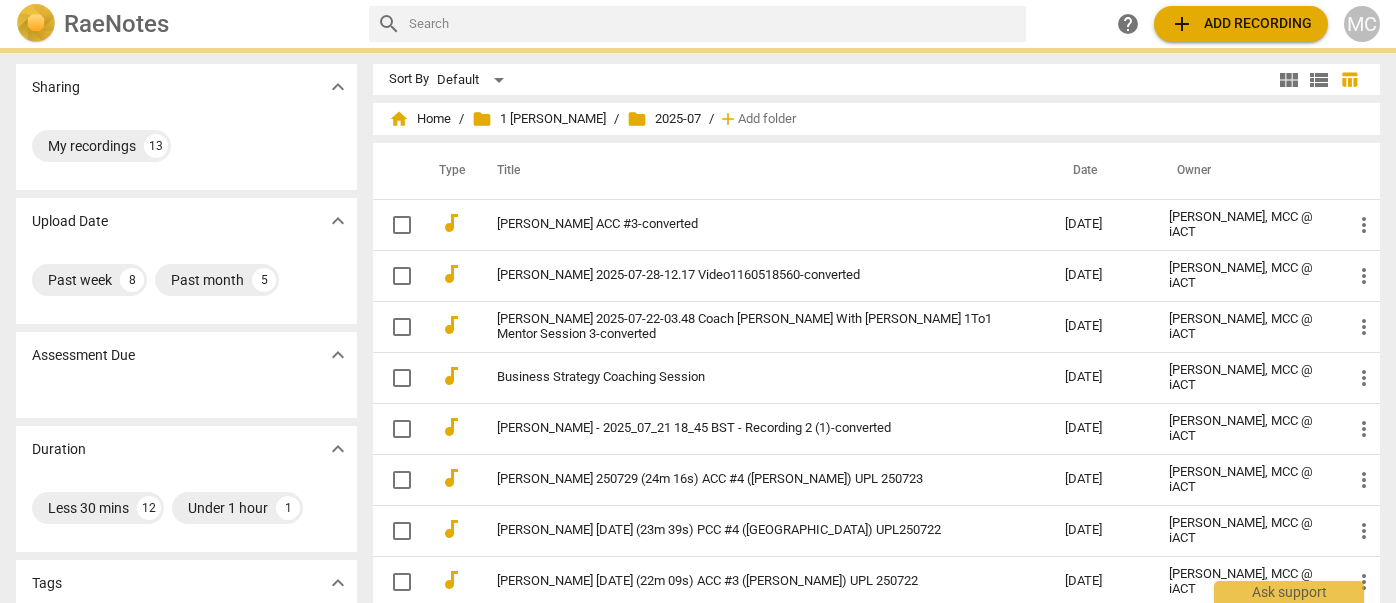 scroll, scrollTop: 0, scrollLeft: 0, axis: both 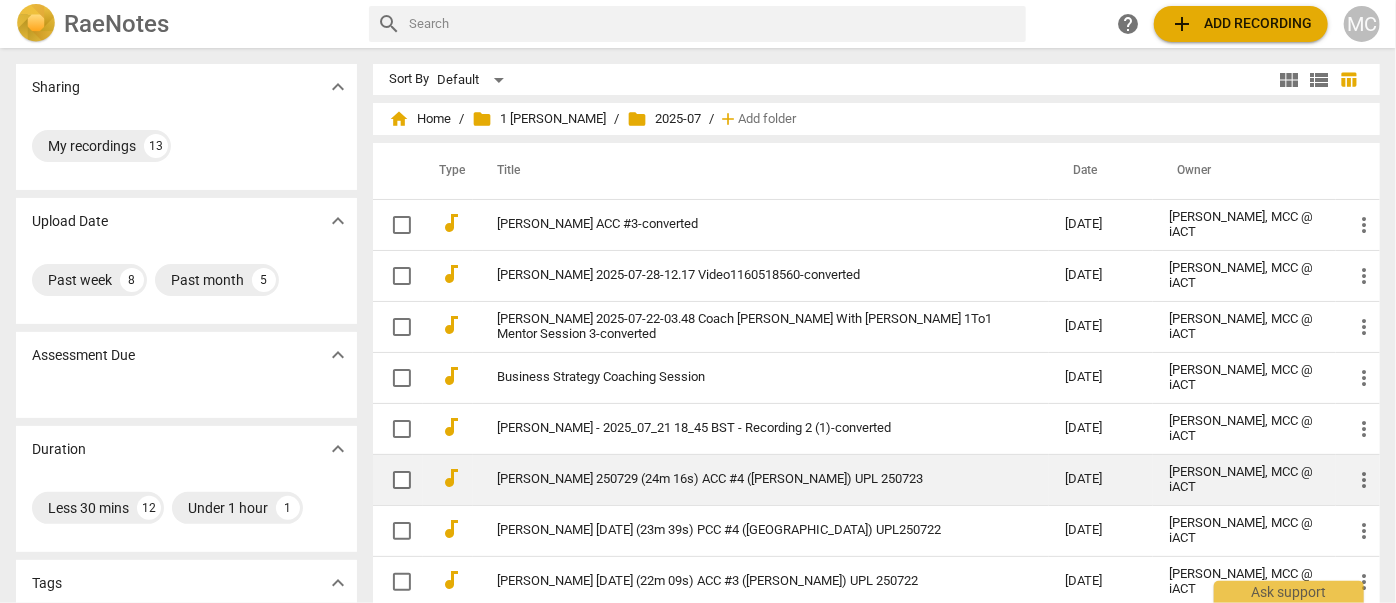 click on "[PERSON_NAME] 250729 (24m 16s) ACC #4 ([PERSON_NAME]) UPL 250723" at bounding box center [761, 479] 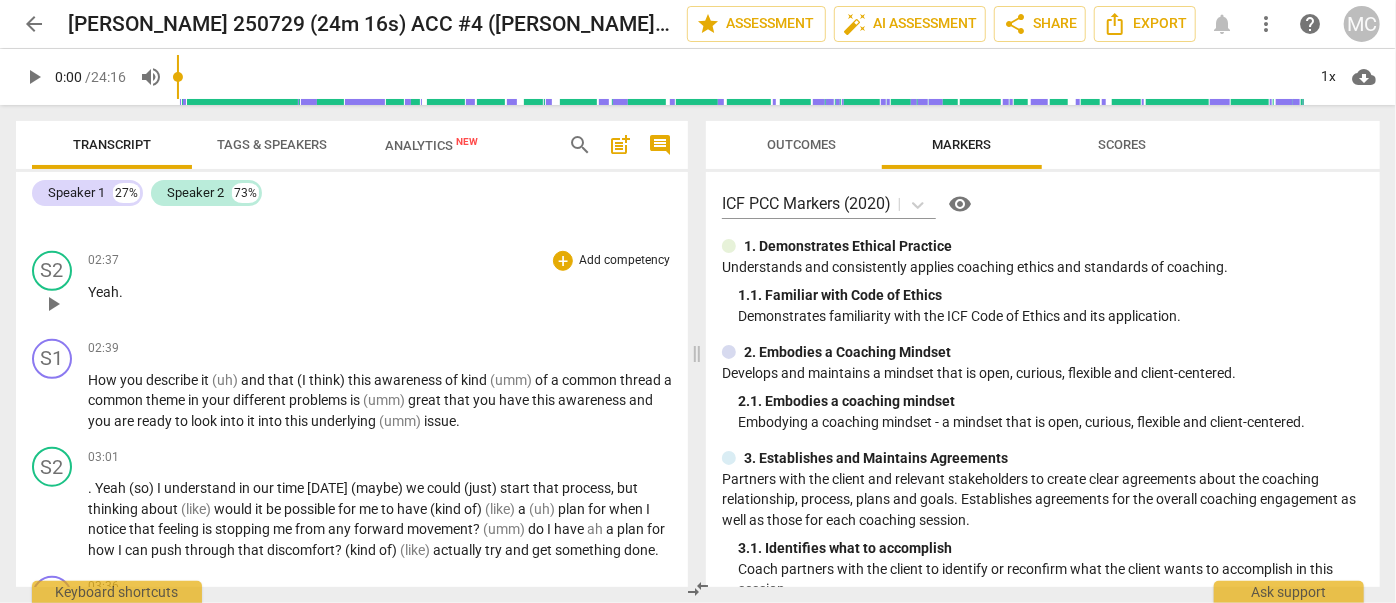 scroll, scrollTop: 818, scrollLeft: 0, axis: vertical 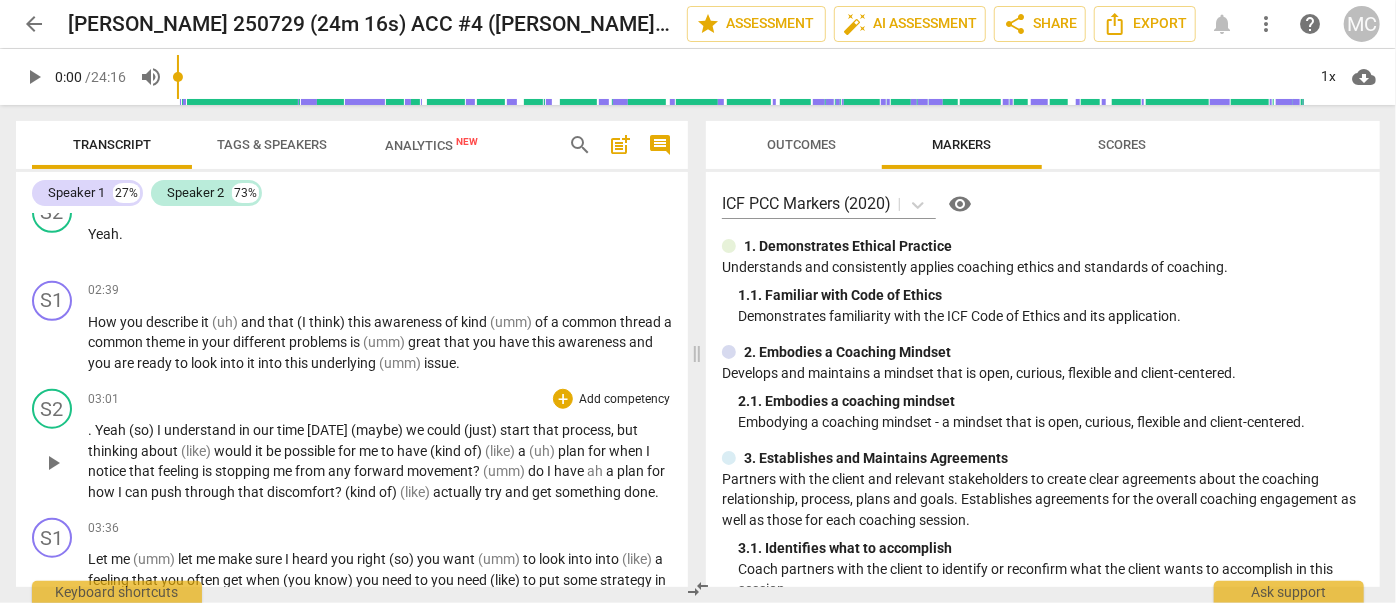 click on "Yeah" at bounding box center [112, 430] 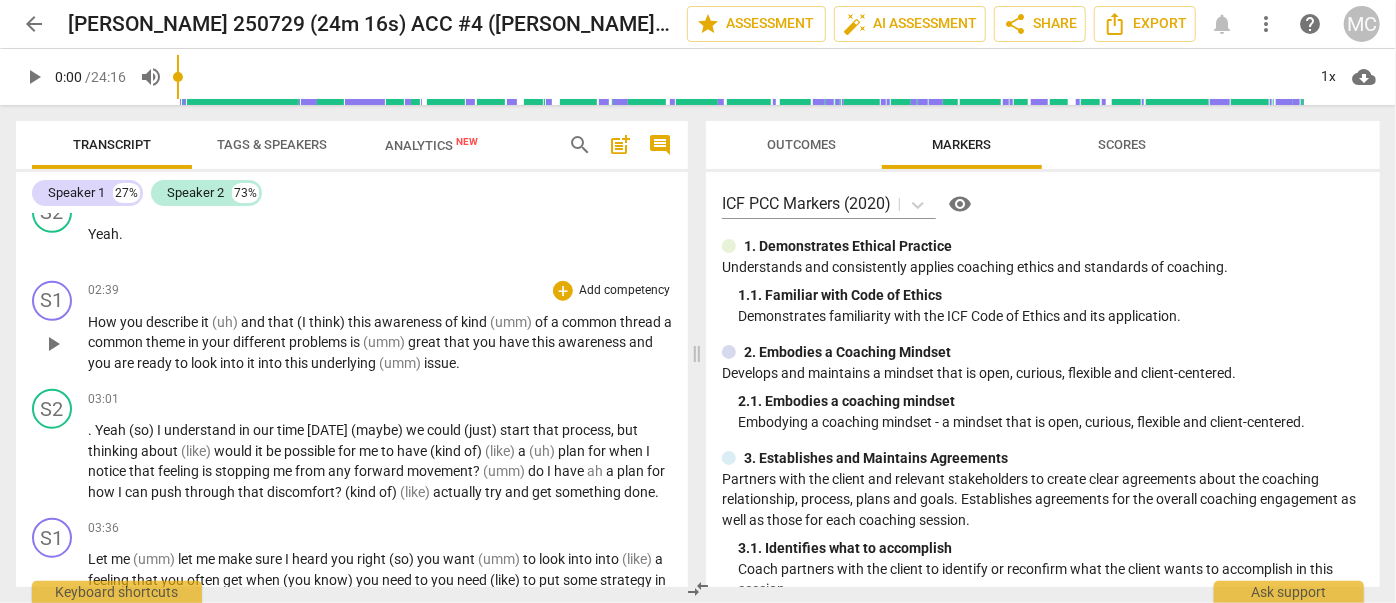 type 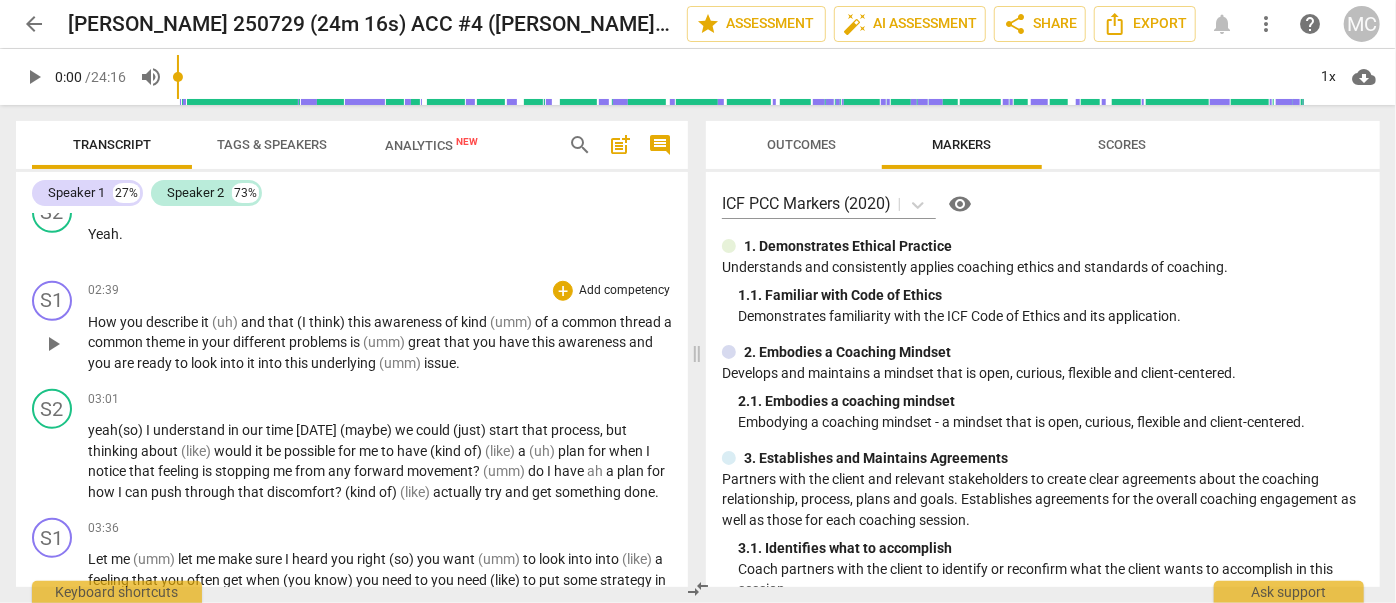 click on "How   you   describe   it   (uh)   and   that   (I   think)   this   awareness   of   kind   (umm)   of   a   common   thread   a   common   theme   in   your   different   problems   is   (umm)   great   that   you   have   this   awareness   and   you   are   ready   to   look   into   it   into   this   underlying   (umm)   issue ." at bounding box center (380, 343) 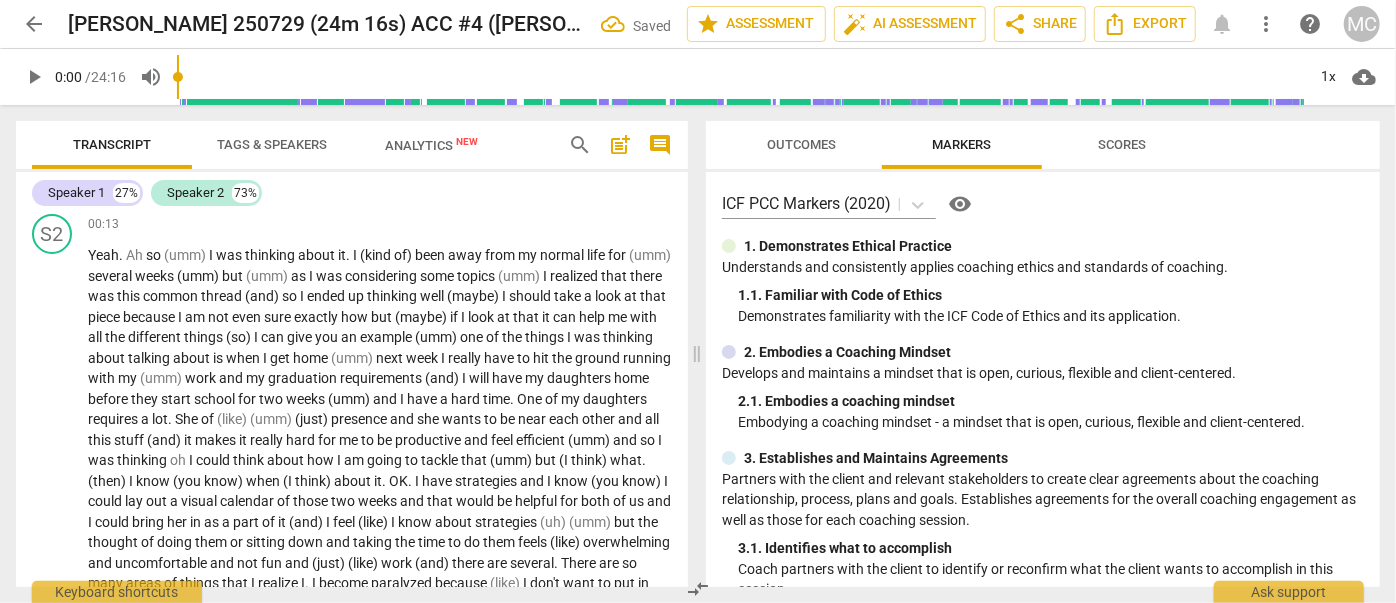 scroll, scrollTop: 0, scrollLeft: 0, axis: both 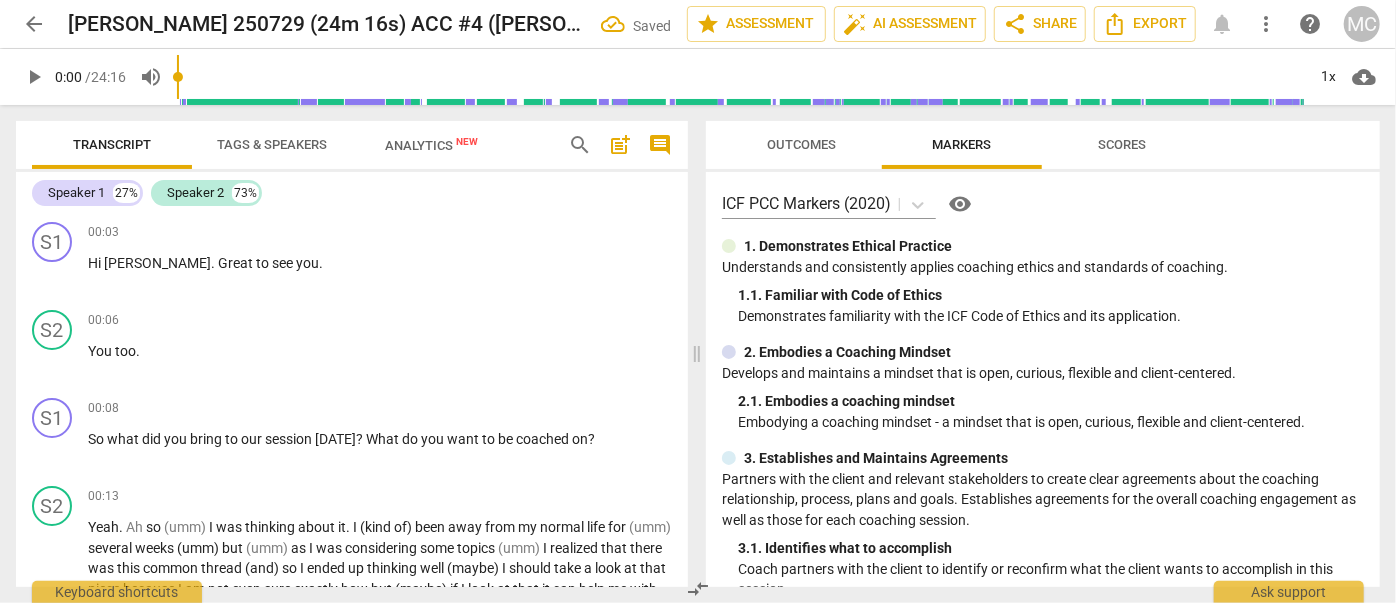 click on "arrow_back" at bounding box center (34, 24) 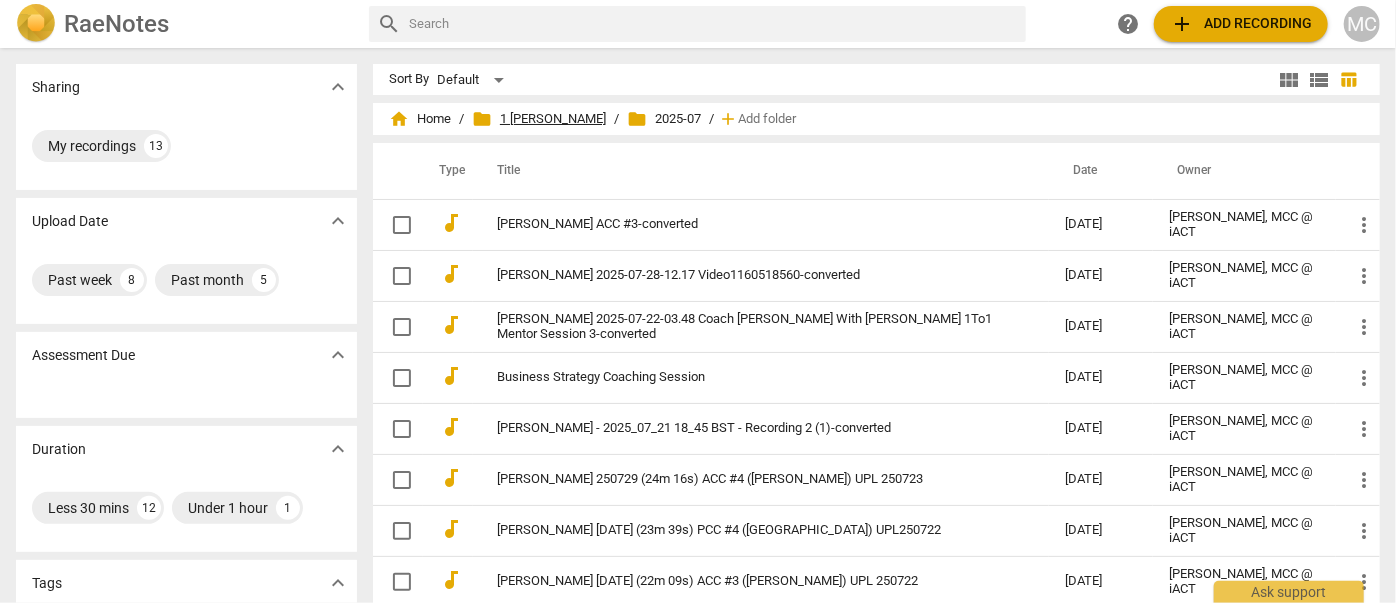 click on "folder 1 [PERSON_NAME]" at bounding box center [539, 119] 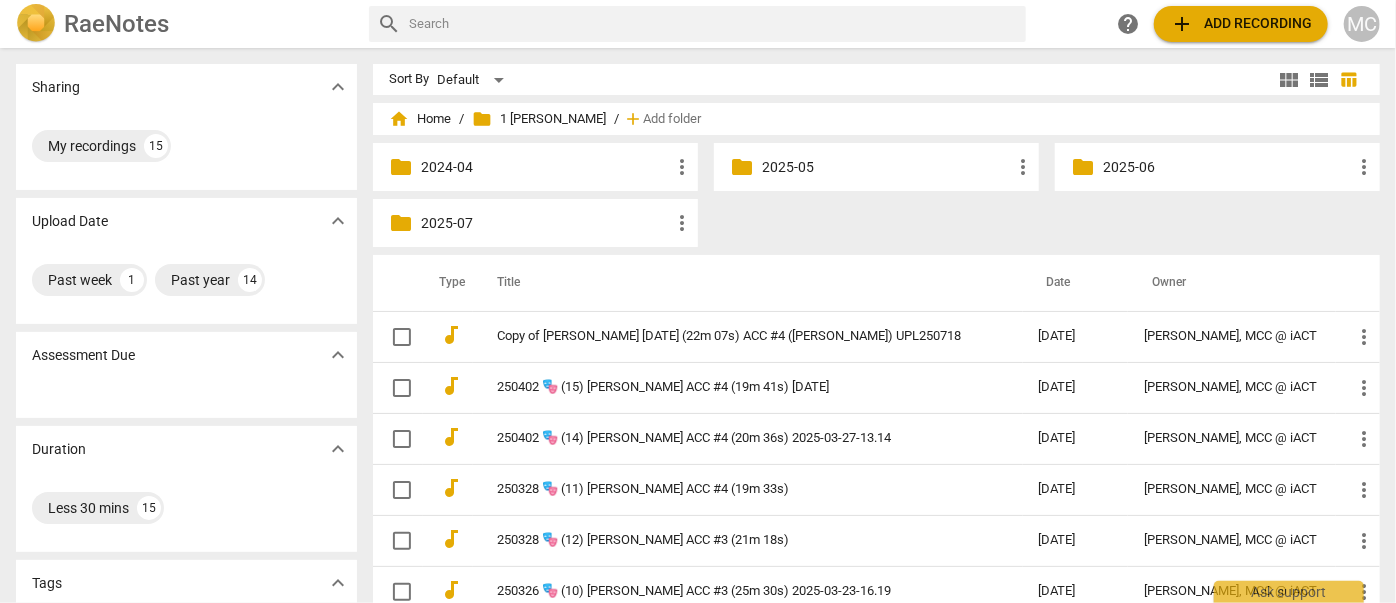 click on "2025-07" at bounding box center [545, 223] 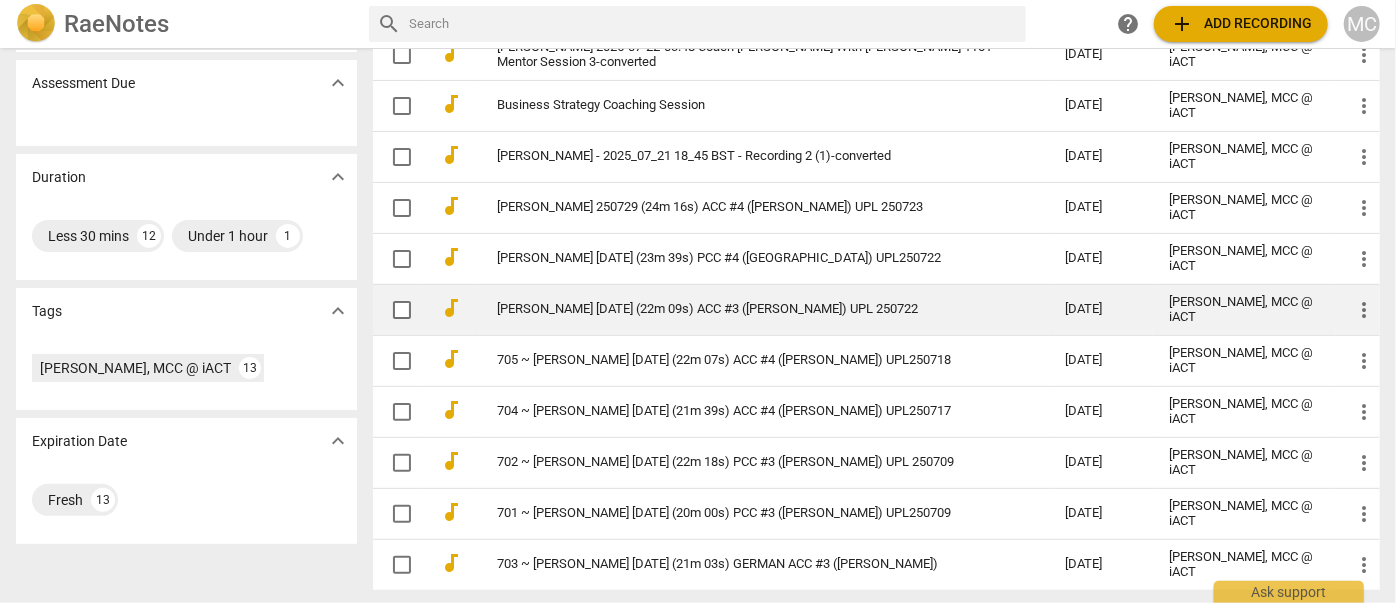 scroll, scrollTop: 181, scrollLeft: 0, axis: vertical 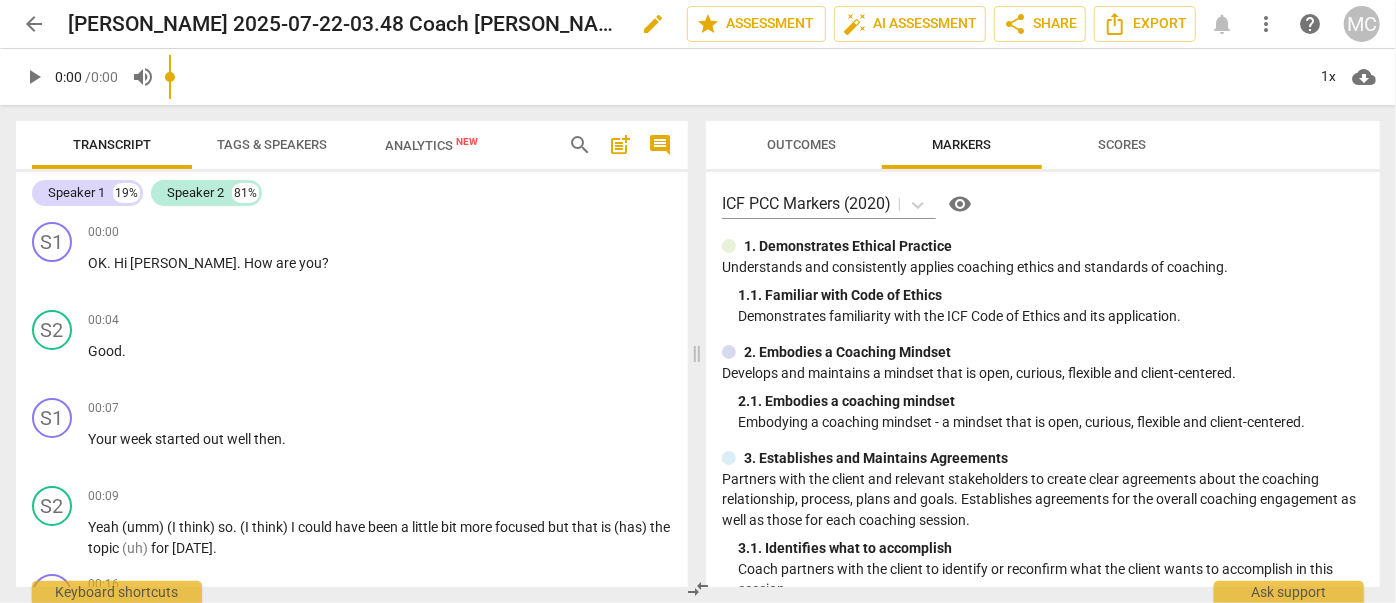 click on "edit" at bounding box center (653, 24) 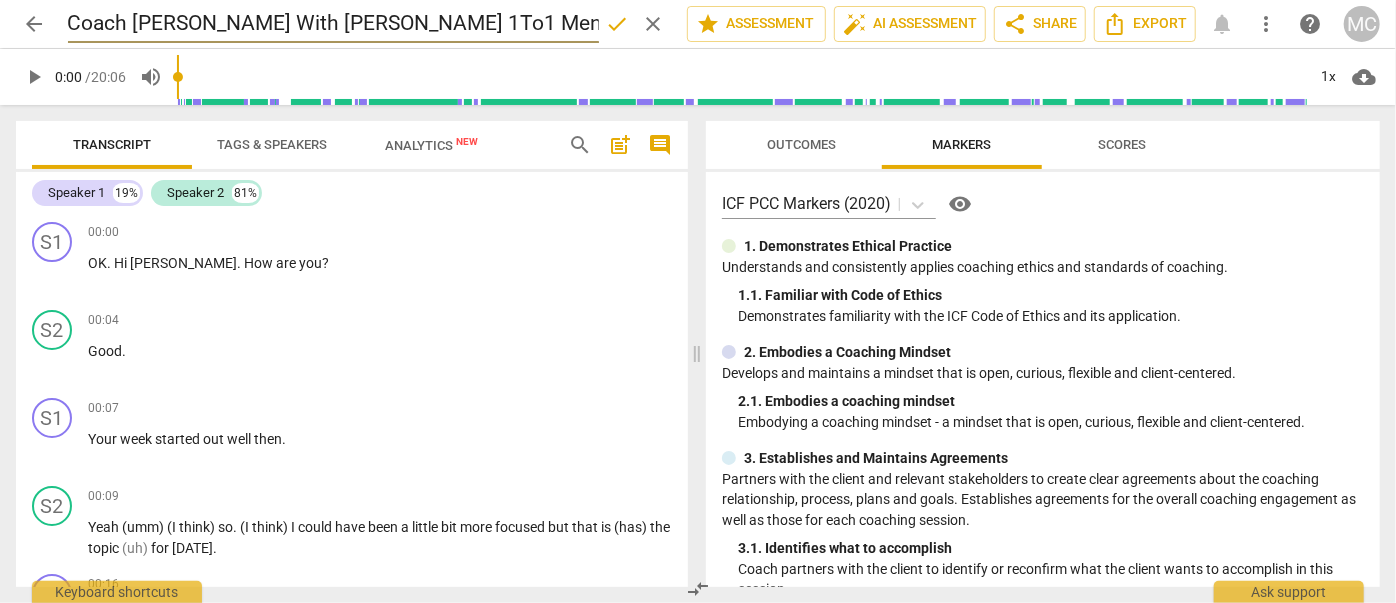 scroll, scrollTop: 0, scrollLeft: 0, axis: both 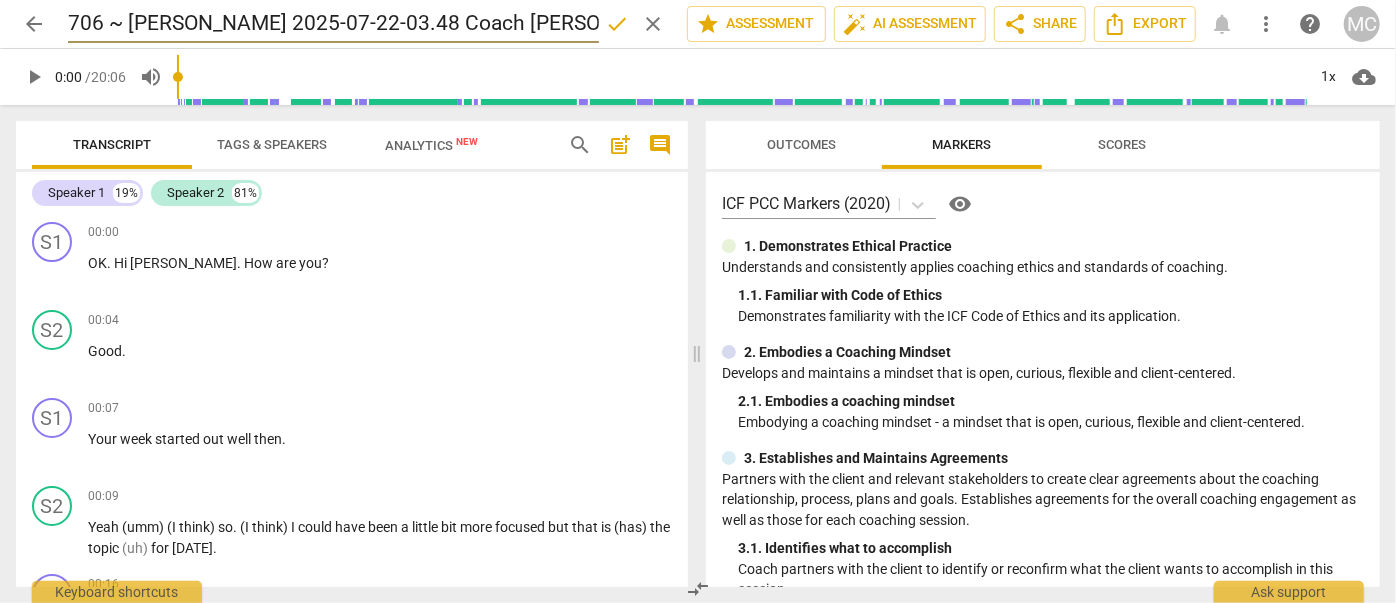 type on "706 ~ Laura Piggford 2025-07-22-03.48 Coach Laura With Odetta 1To1 Mentor Session 3-converted" 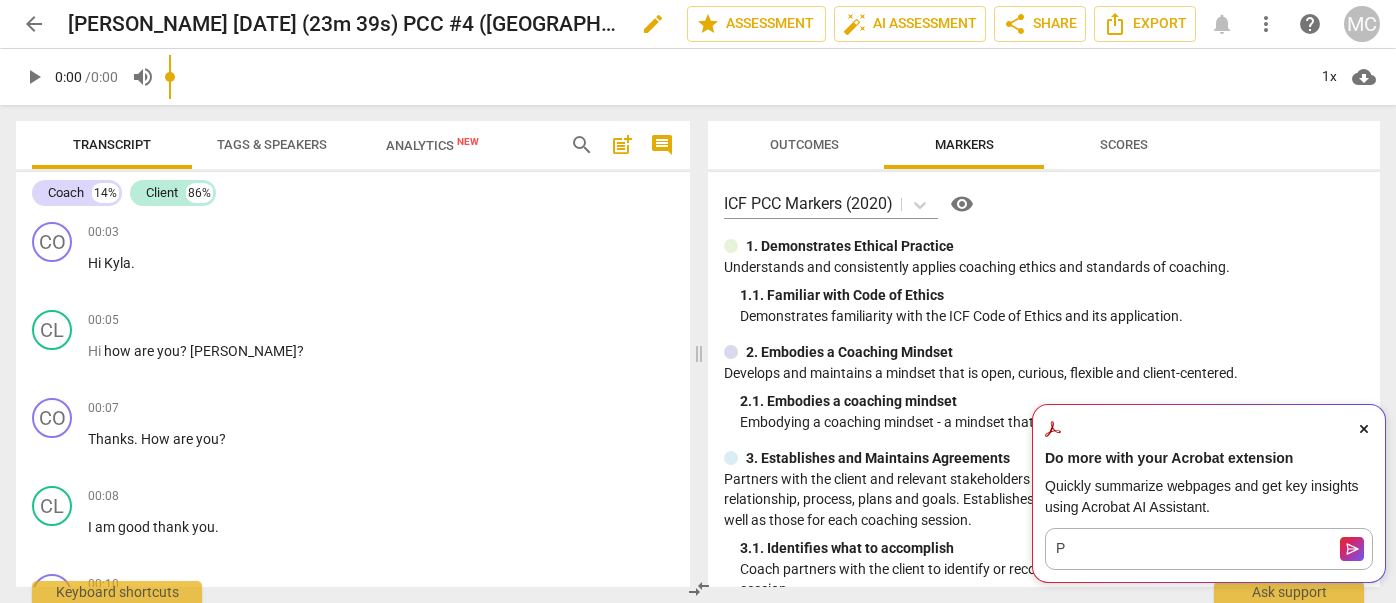scroll, scrollTop: 0, scrollLeft: 0, axis: both 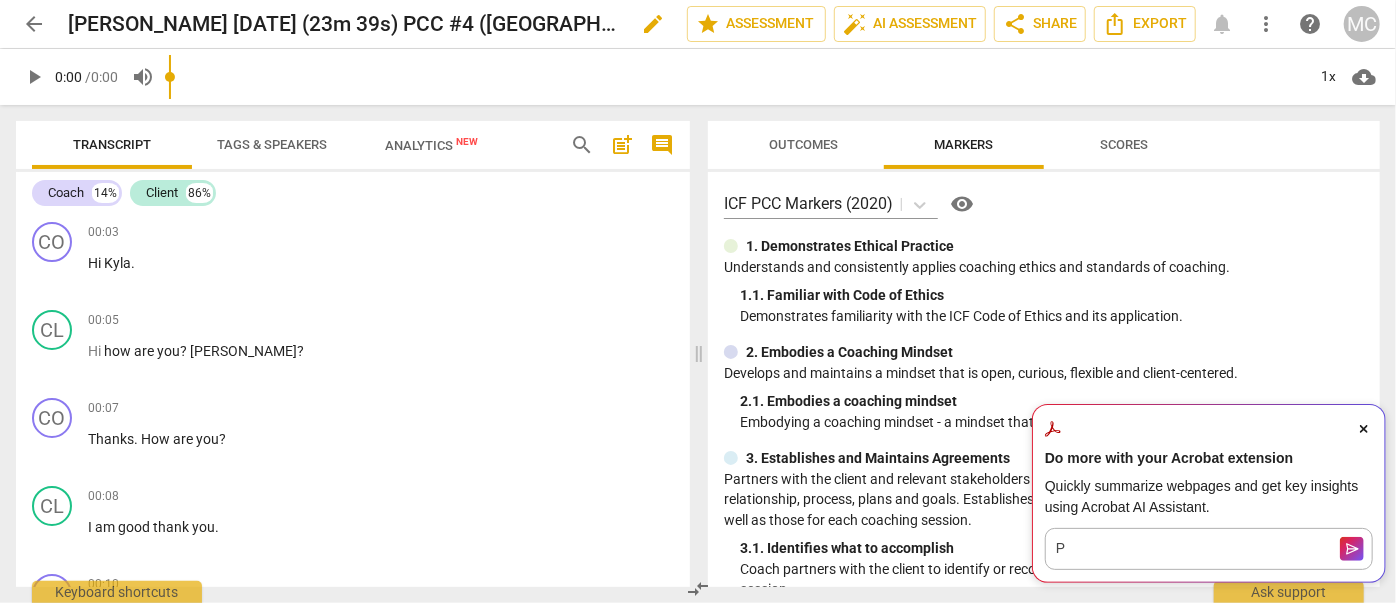 click on "edit" at bounding box center [653, 24] 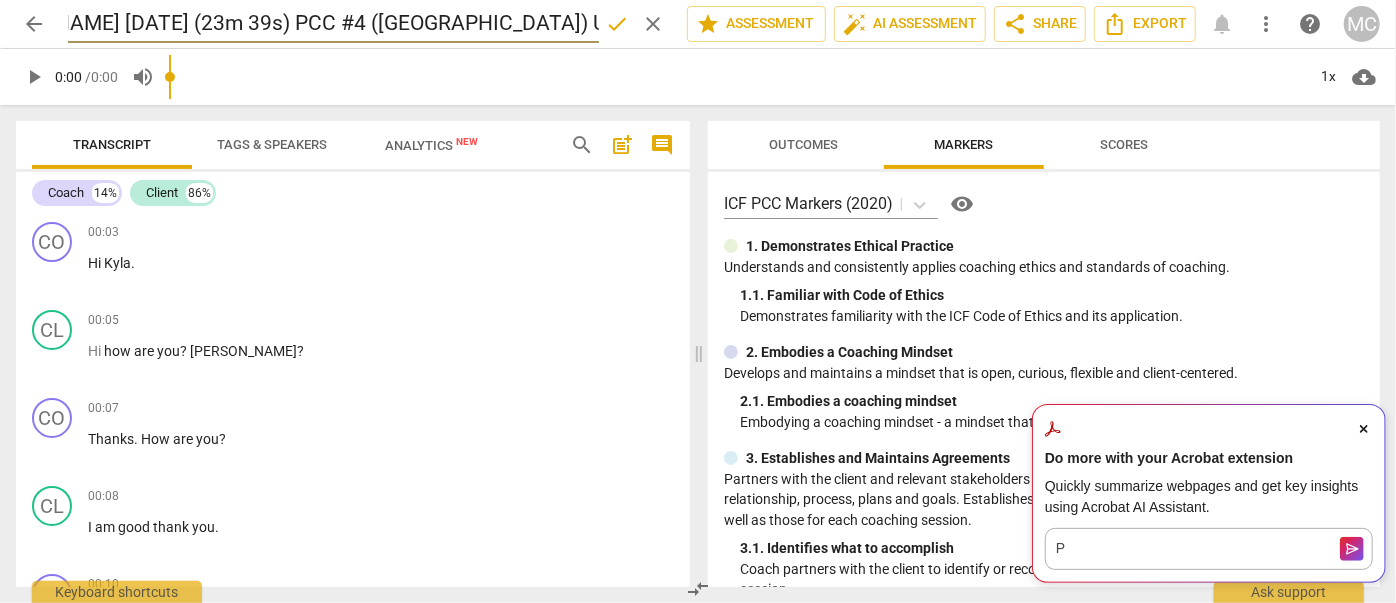 scroll, scrollTop: 0, scrollLeft: 0, axis: both 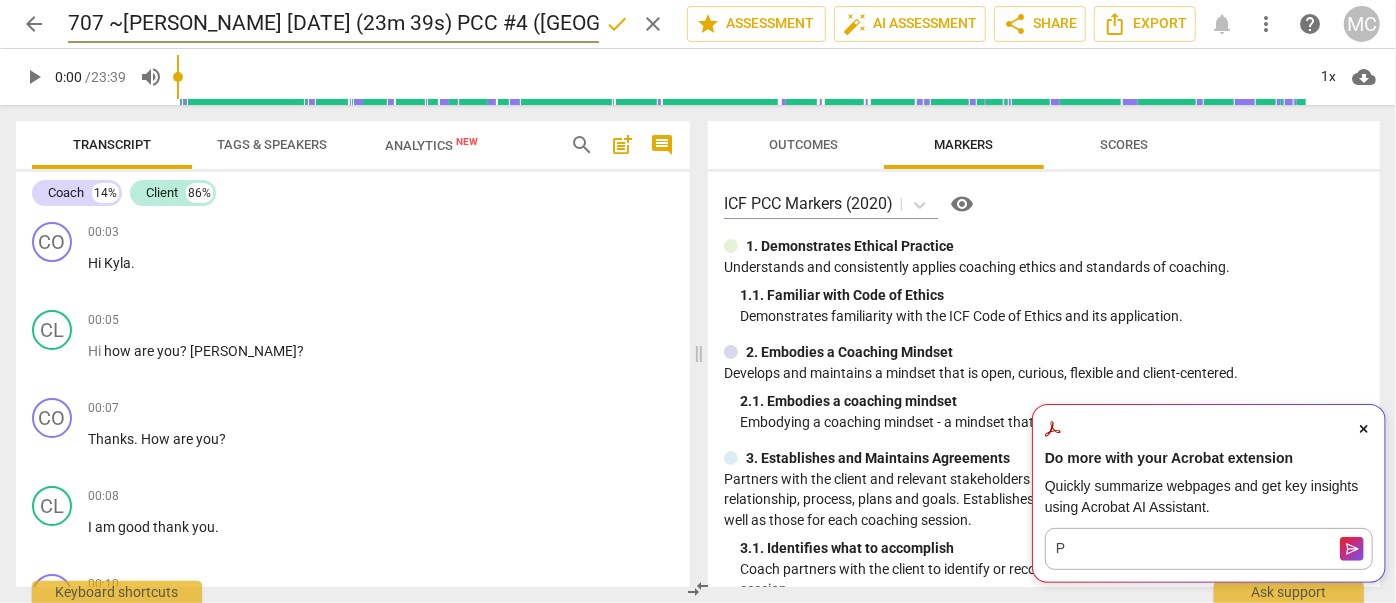 type on "707 ~[PERSON_NAME] [DATE] (23m 39s) PCC #4 ([GEOGRAPHIC_DATA]) UPL250722" 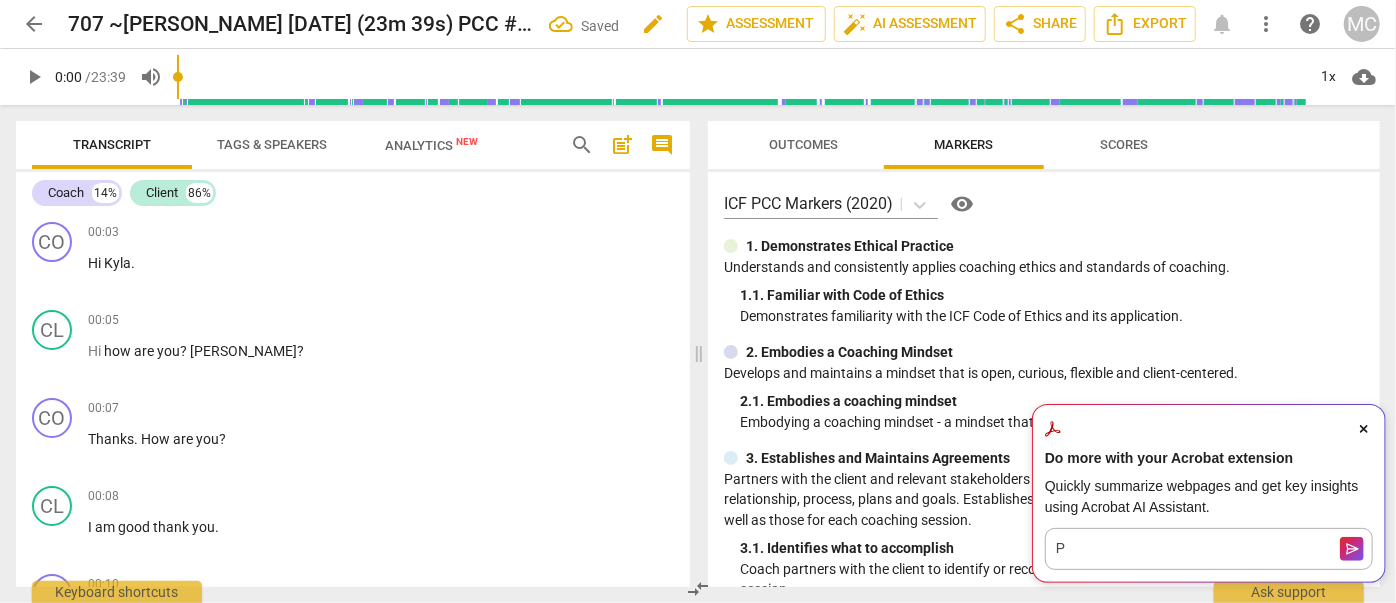click on "edit" at bounding box center (653, 24) 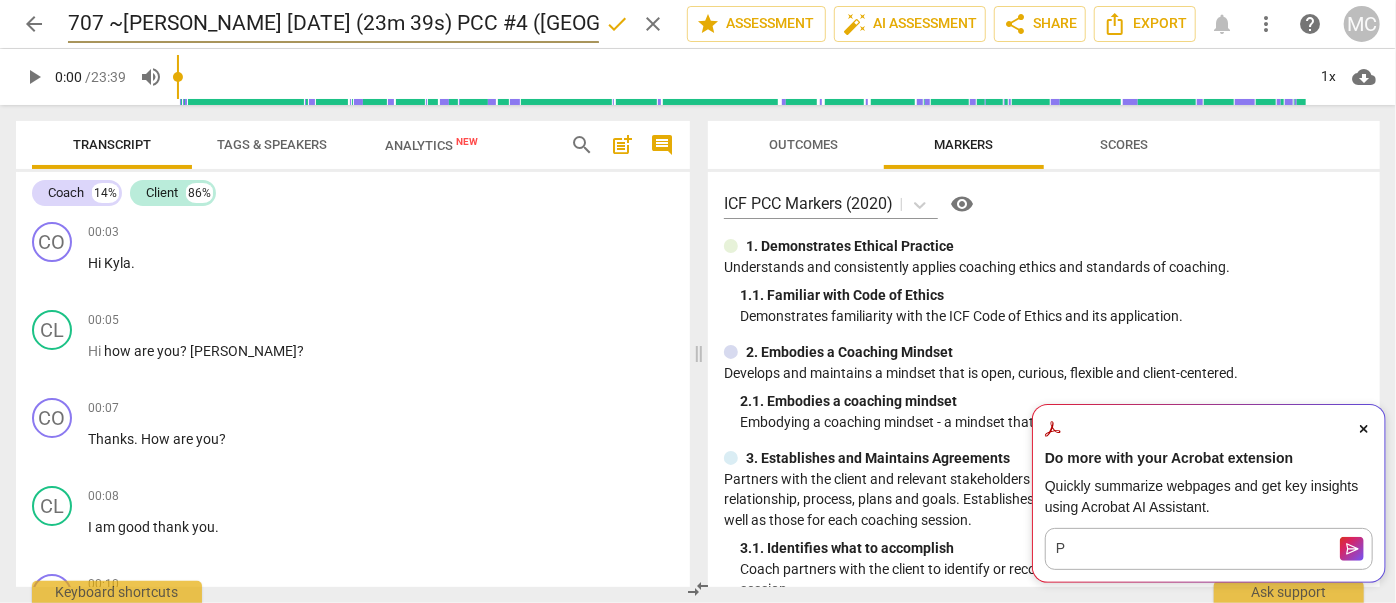 scroll, scrollTop: 0, scrollLeft: 162, axis: horizontal 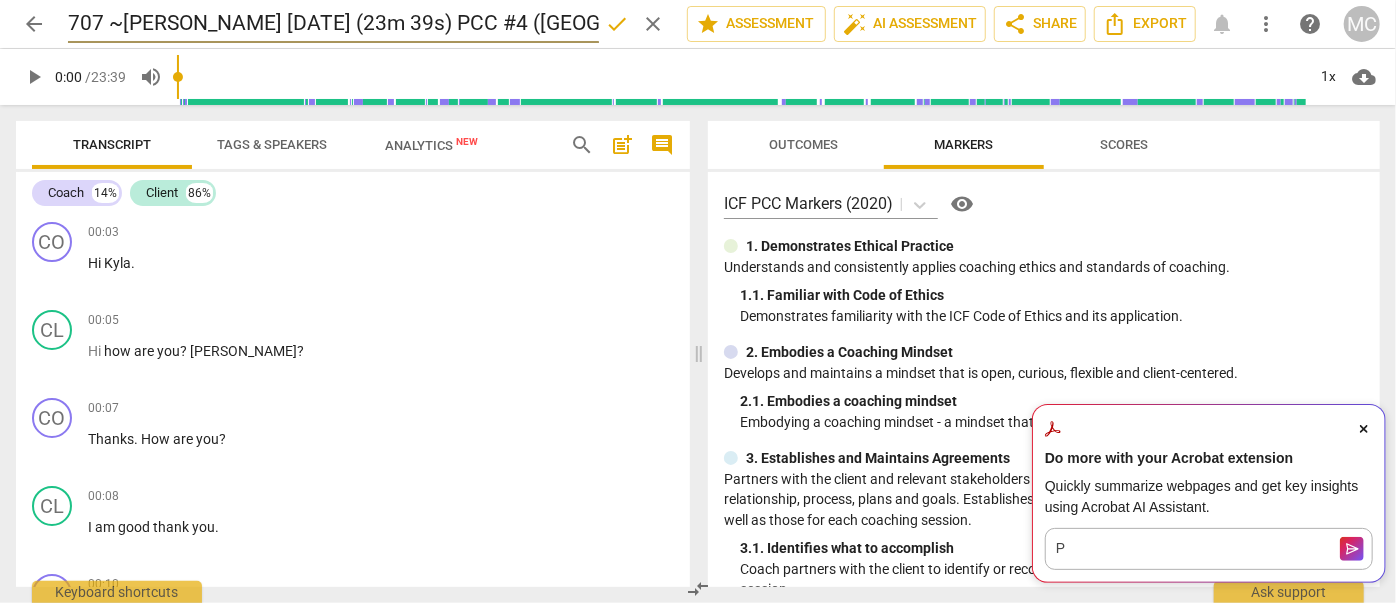 drag, startPoint x: -3, startPoint y: 16, endPoint x: -147, endPoint y: 20, distance: 144.05554 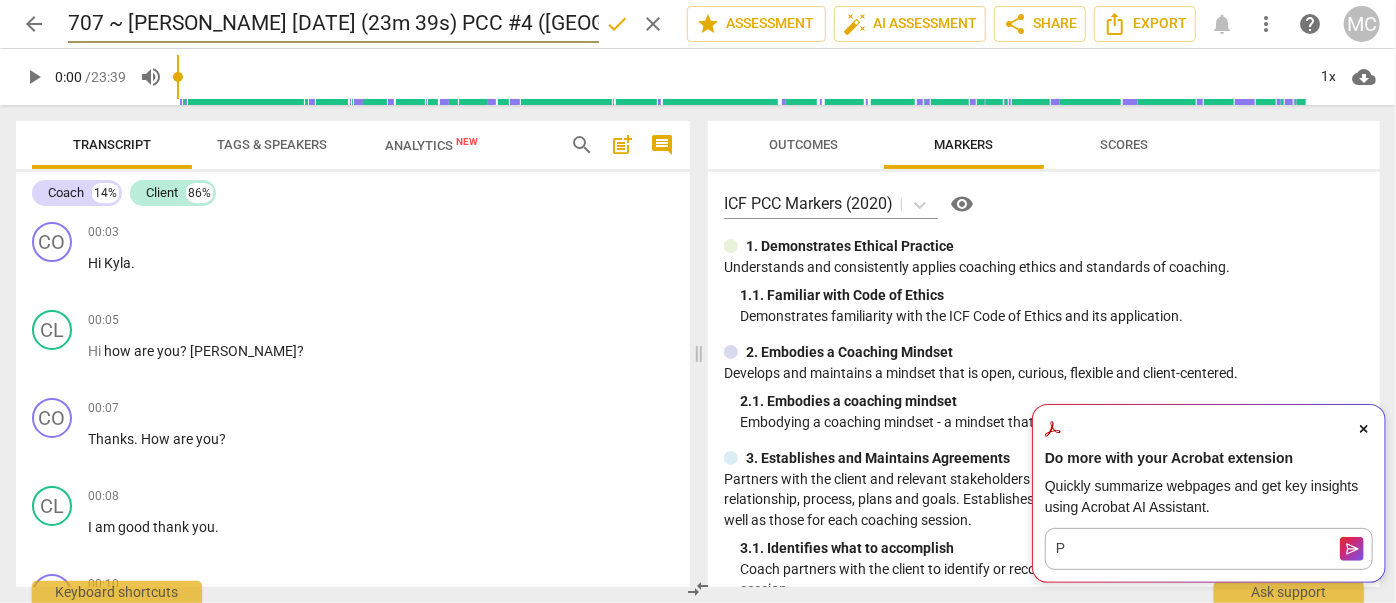 click on "707 ~ Andrea Hernandez 2025-07-24 (23m 39s) PCC #4 (Kyla) UPL250722" at bounding box center [333, 24] 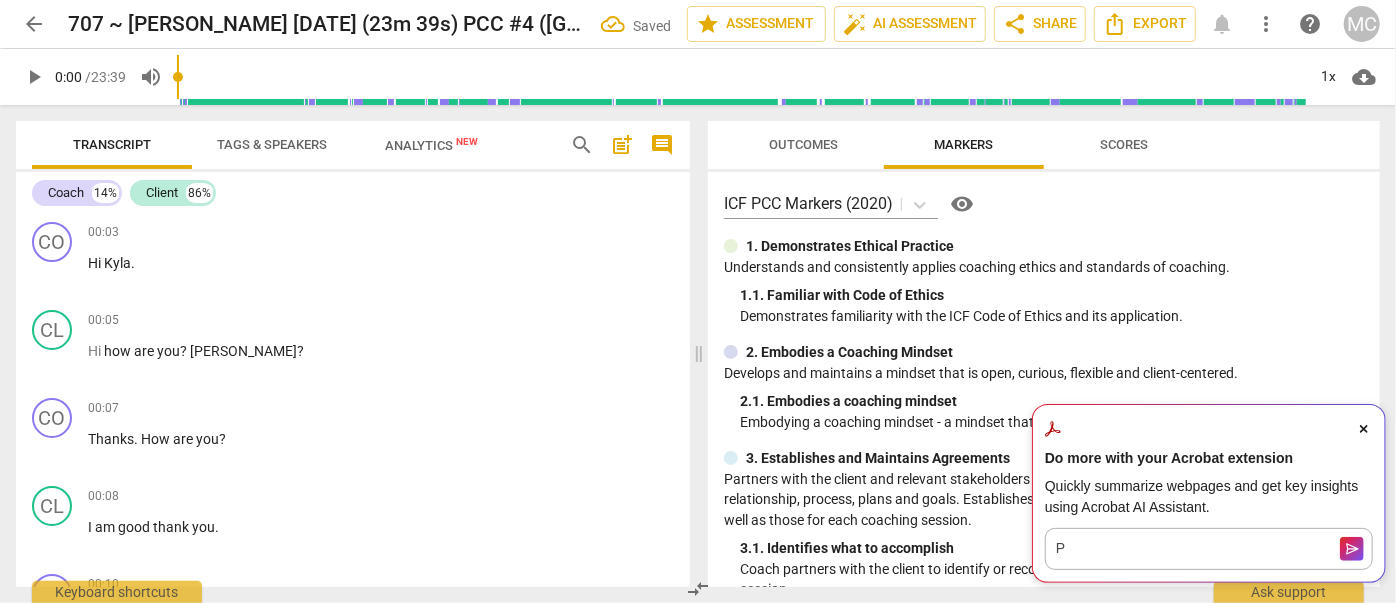 click on "arrow_back" at bounding box center [34, 24] 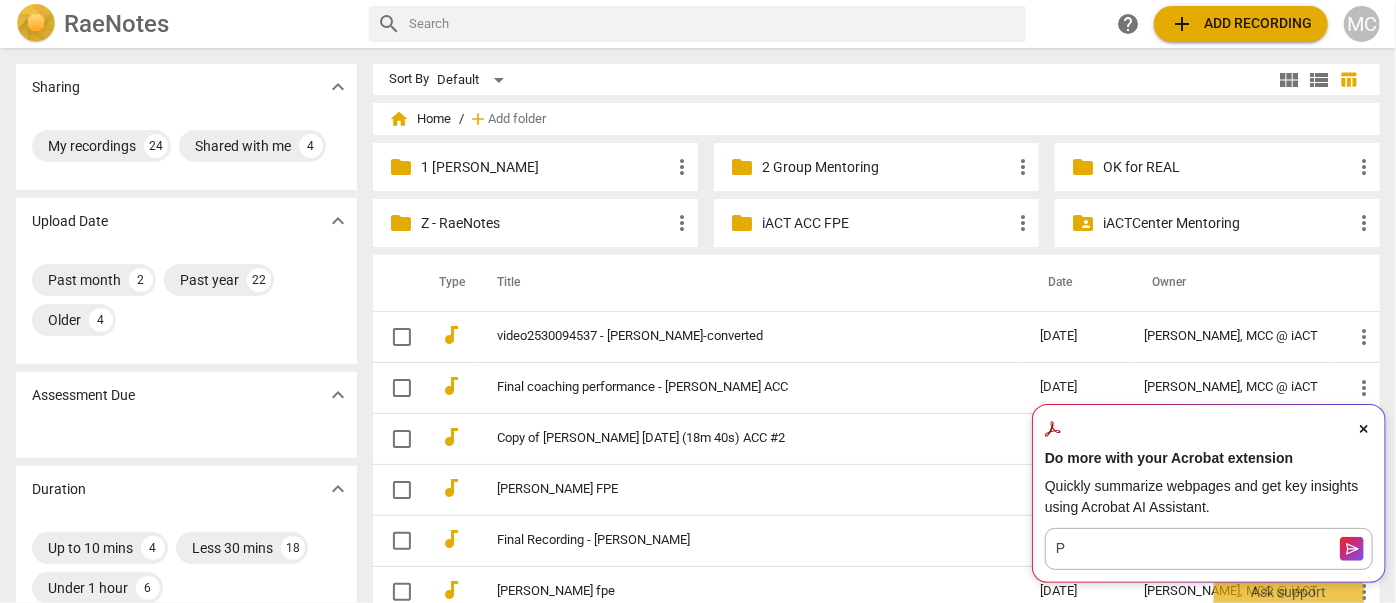 click at bounding box center [1364, 429] 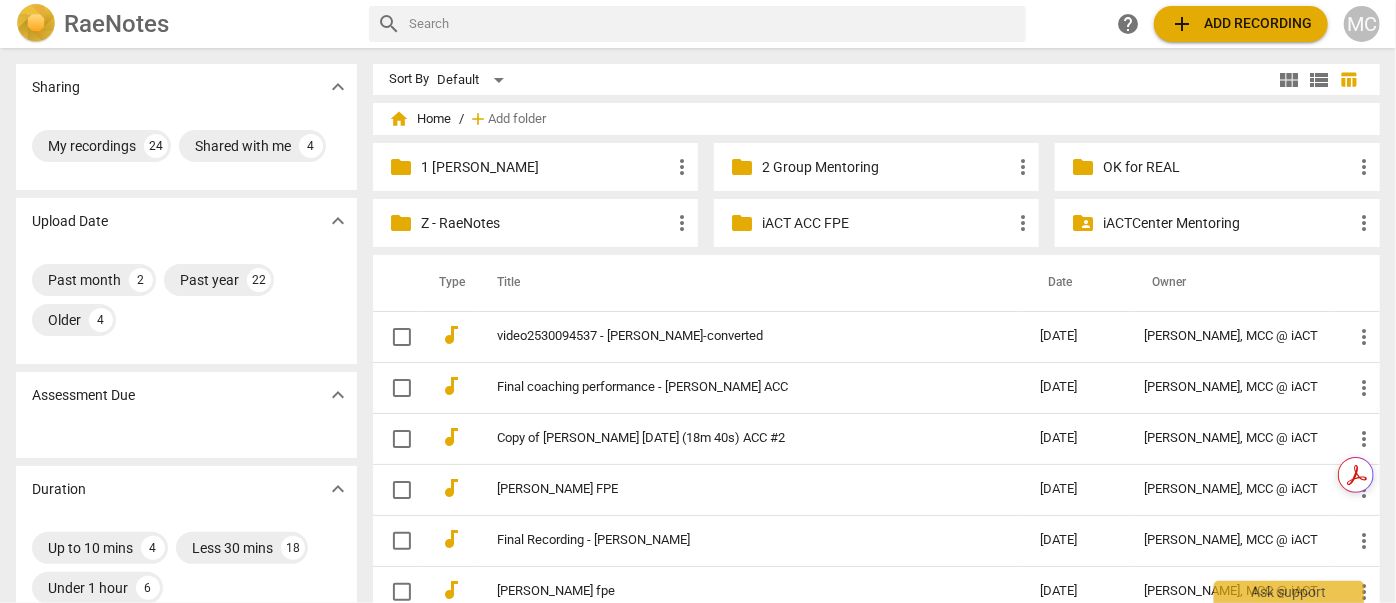 click on "home Home" at bounding box center [420, 119] 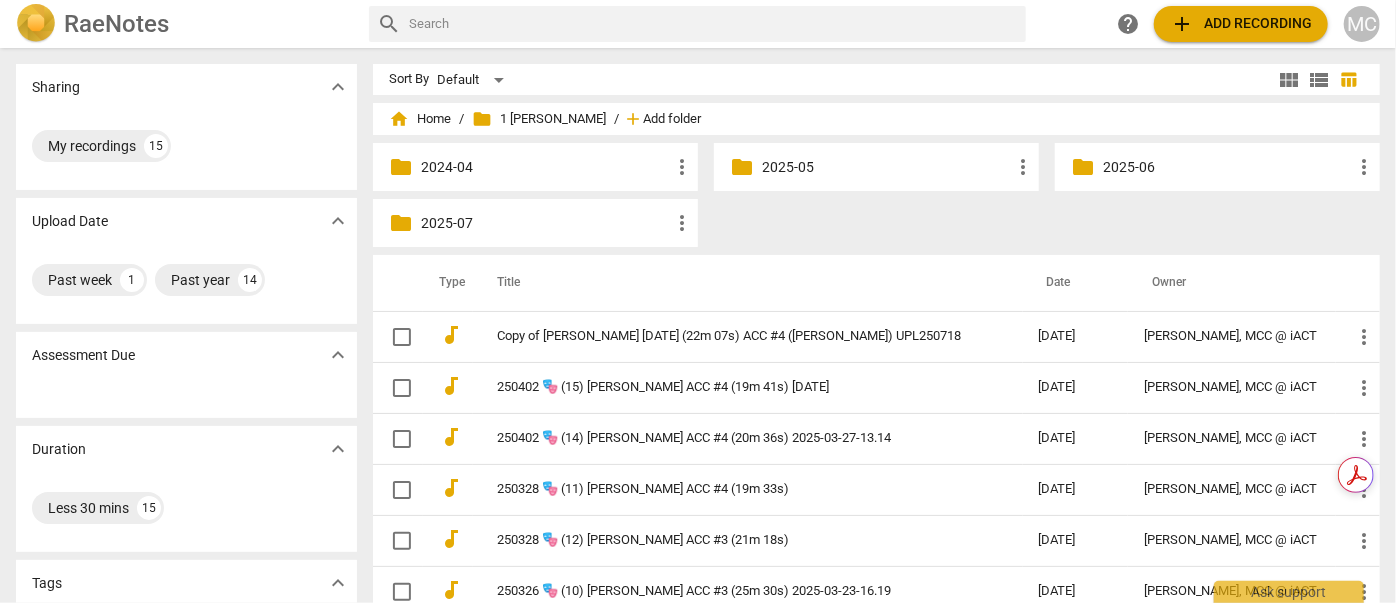 click on "Add folder" at bounding box center [672, 119] 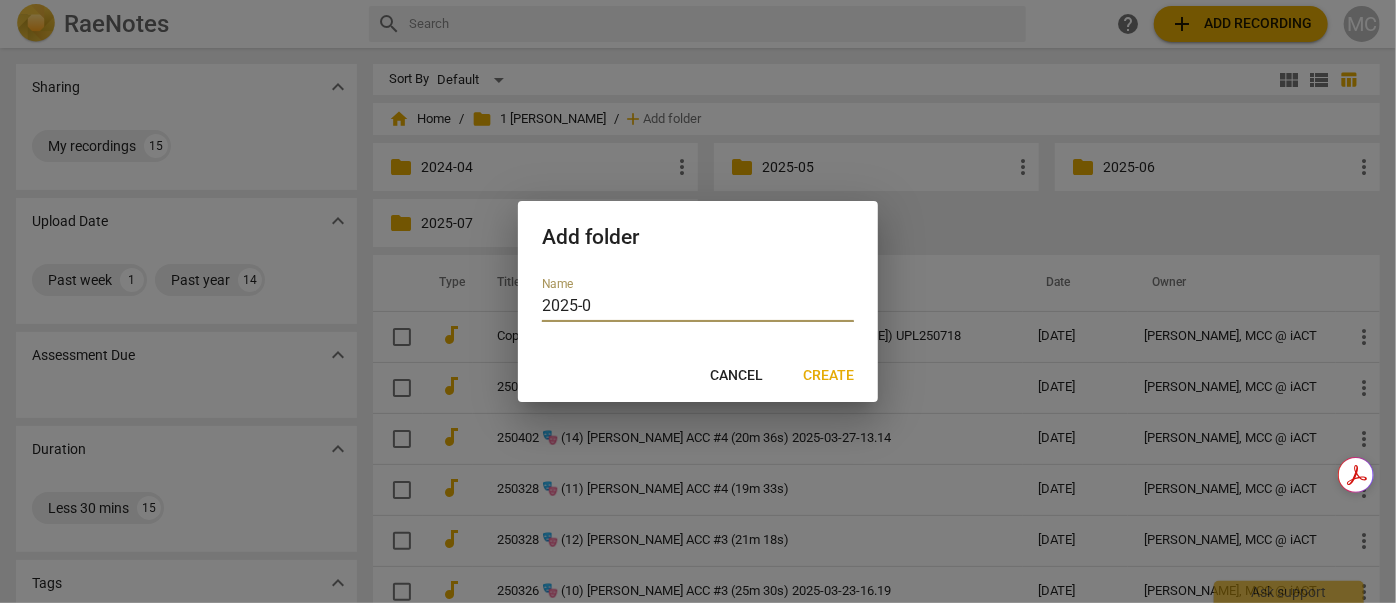 type on "2025-08" 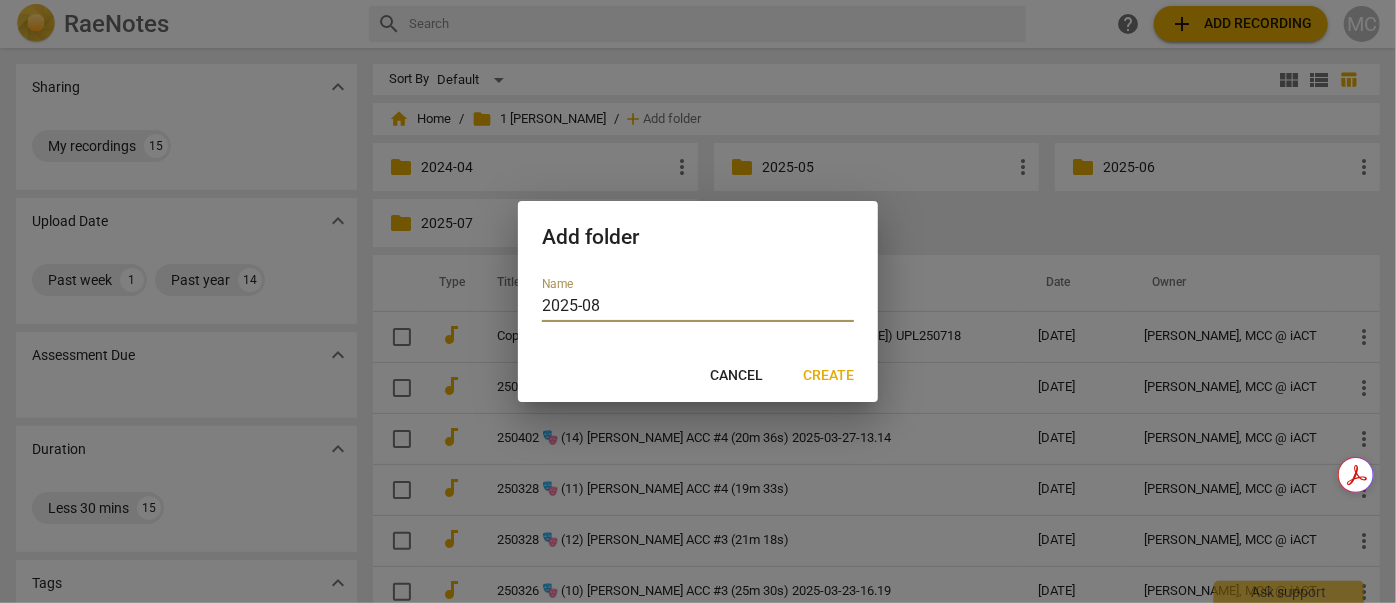type 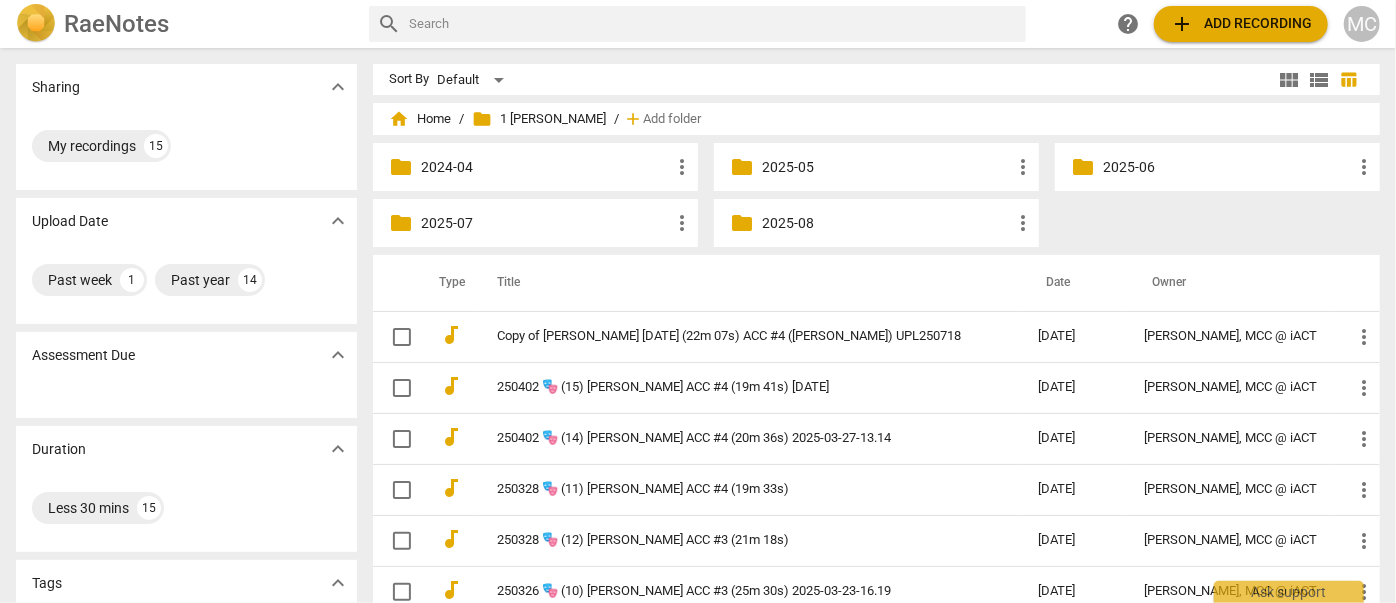click on "2025-08" at bounding box center [886, 223] 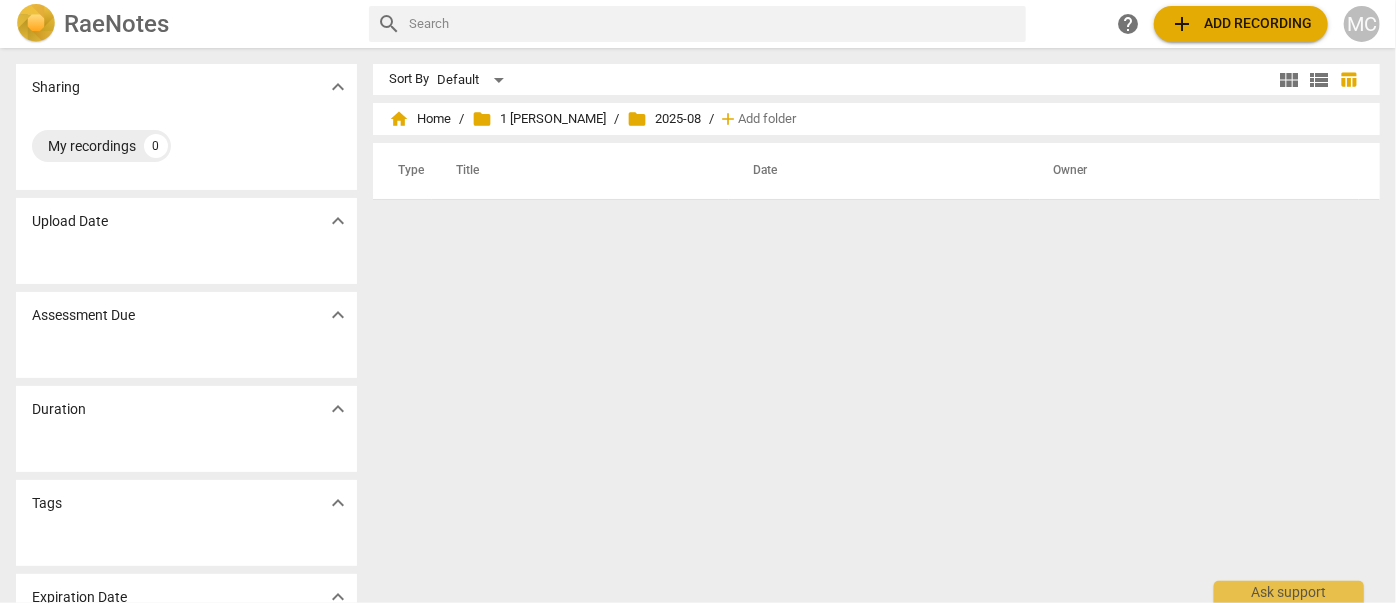 click on "add   Add recording" at bounding box center [1241, 24] 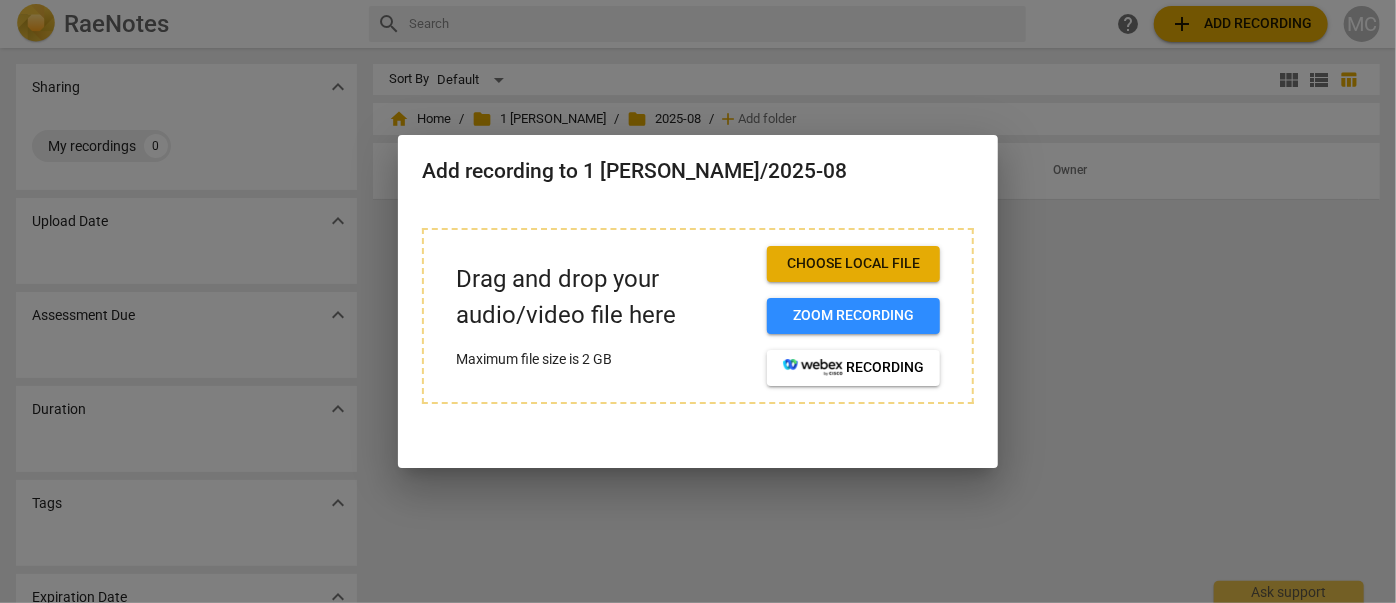 click on "Choose local file" at bounding box center (853, 264) 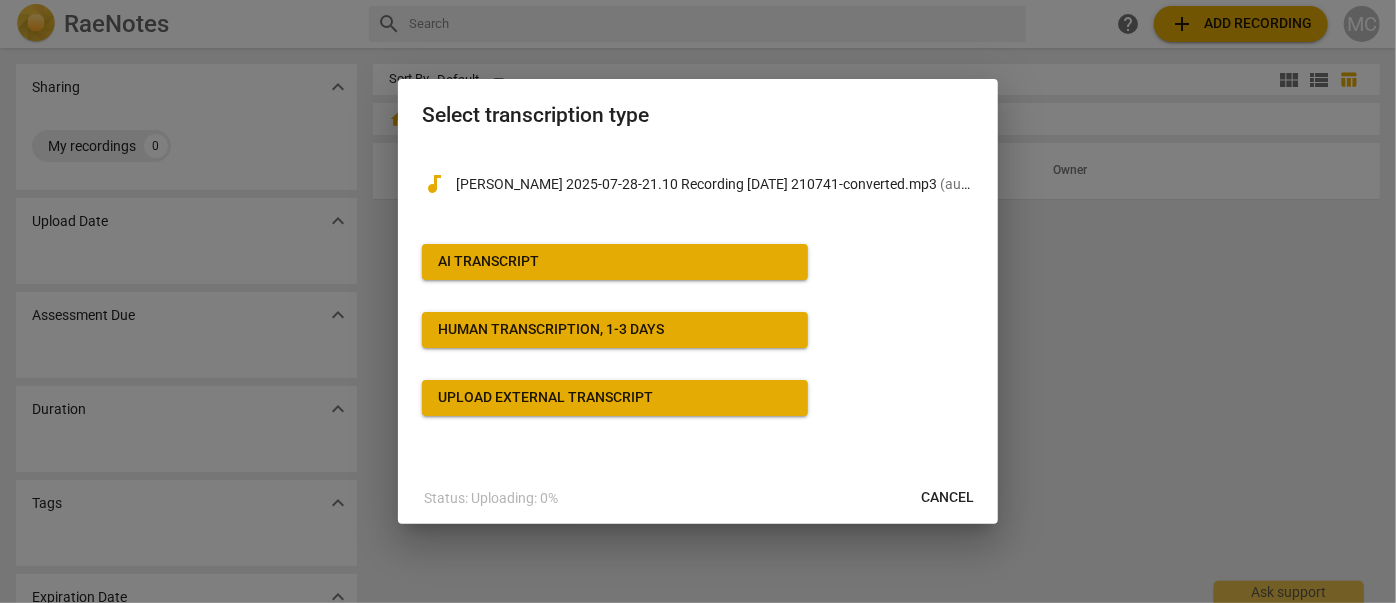 click on "AI Transcript" at bounding box center [615, 262] 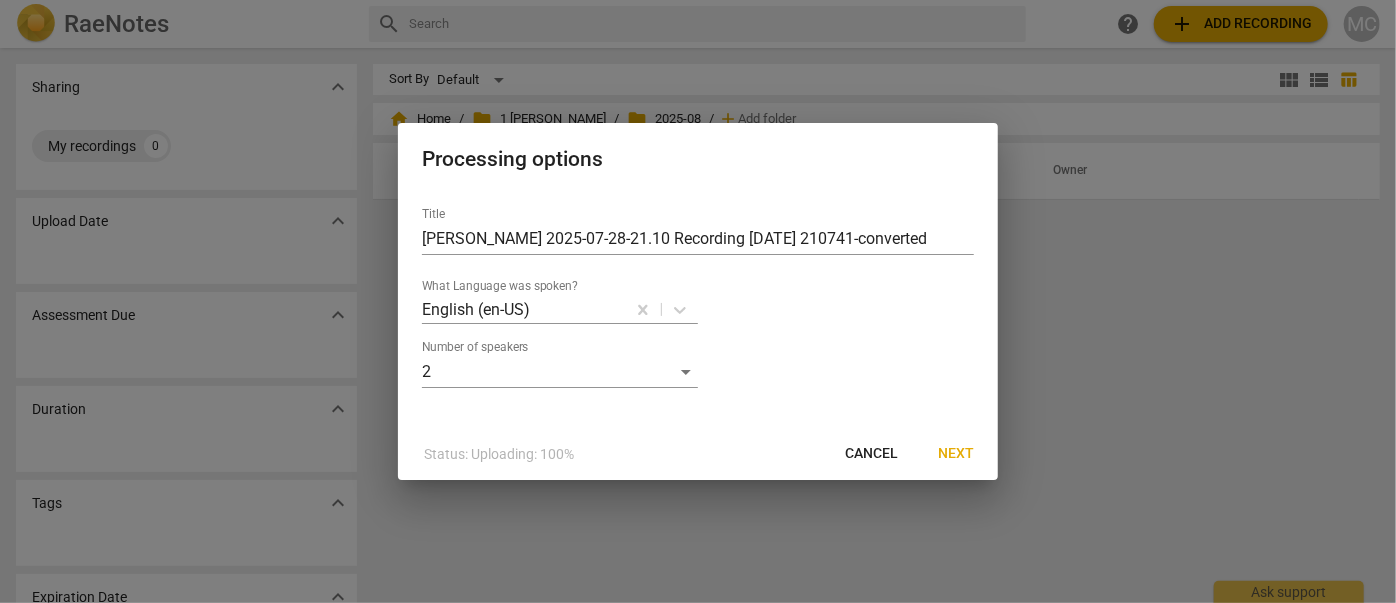 click on "Next" at bounding box center (956, 454) 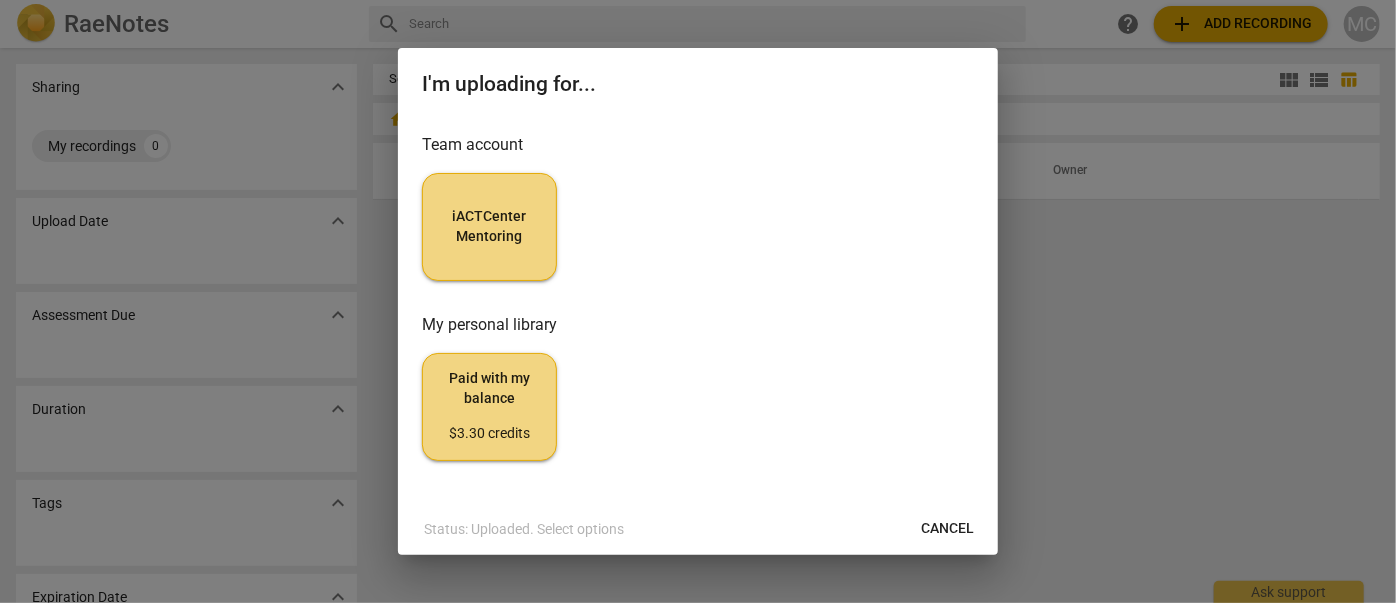click on "iACTCenter Mentoring" at bounding box center (489, 226) 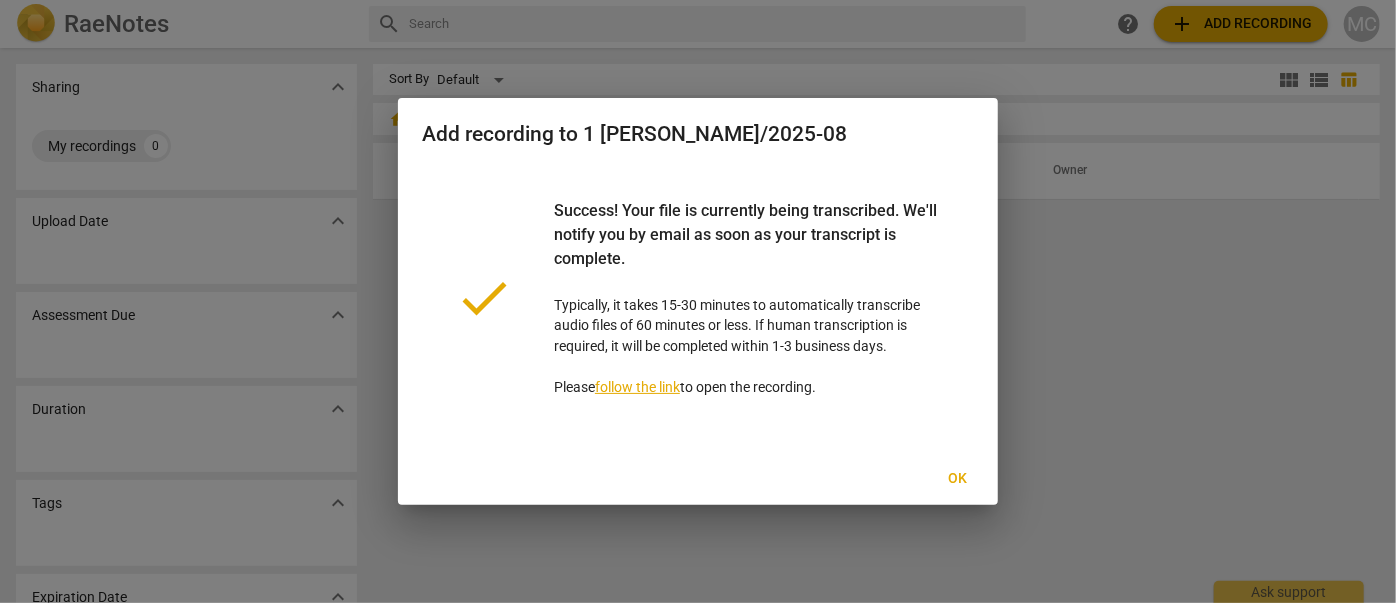 click on "Ok" at bounding box center (958, 479) 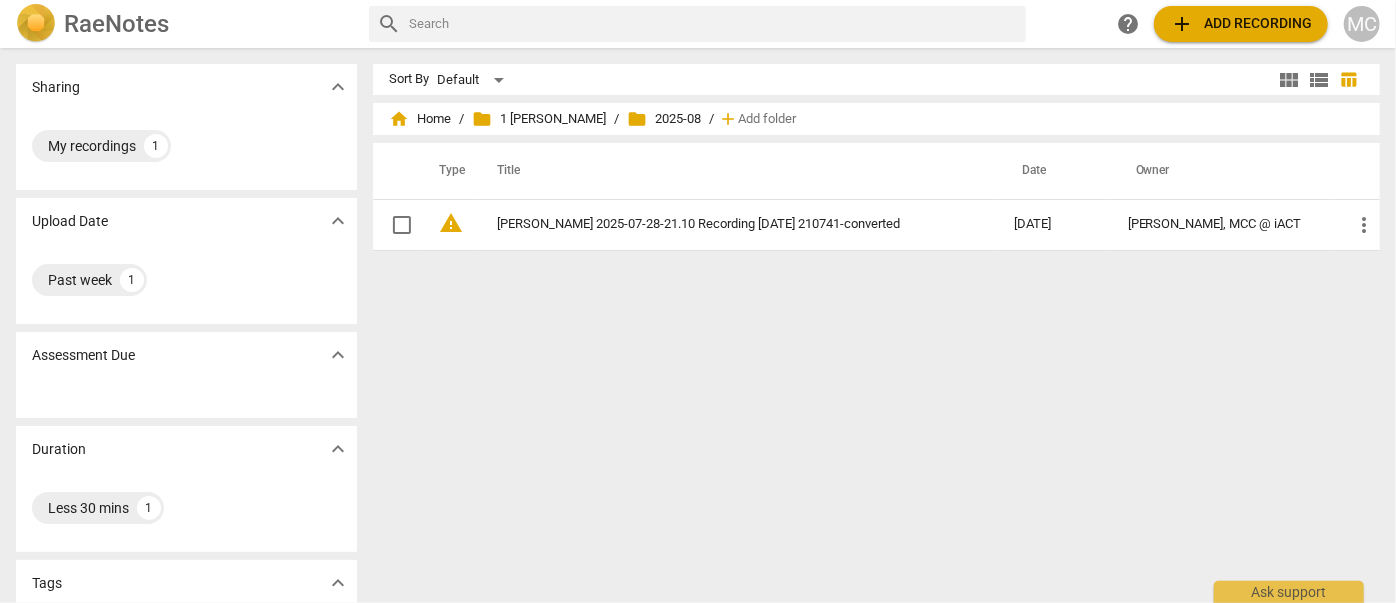 click on "add   Add recording" at bounding box center (1241, 24) 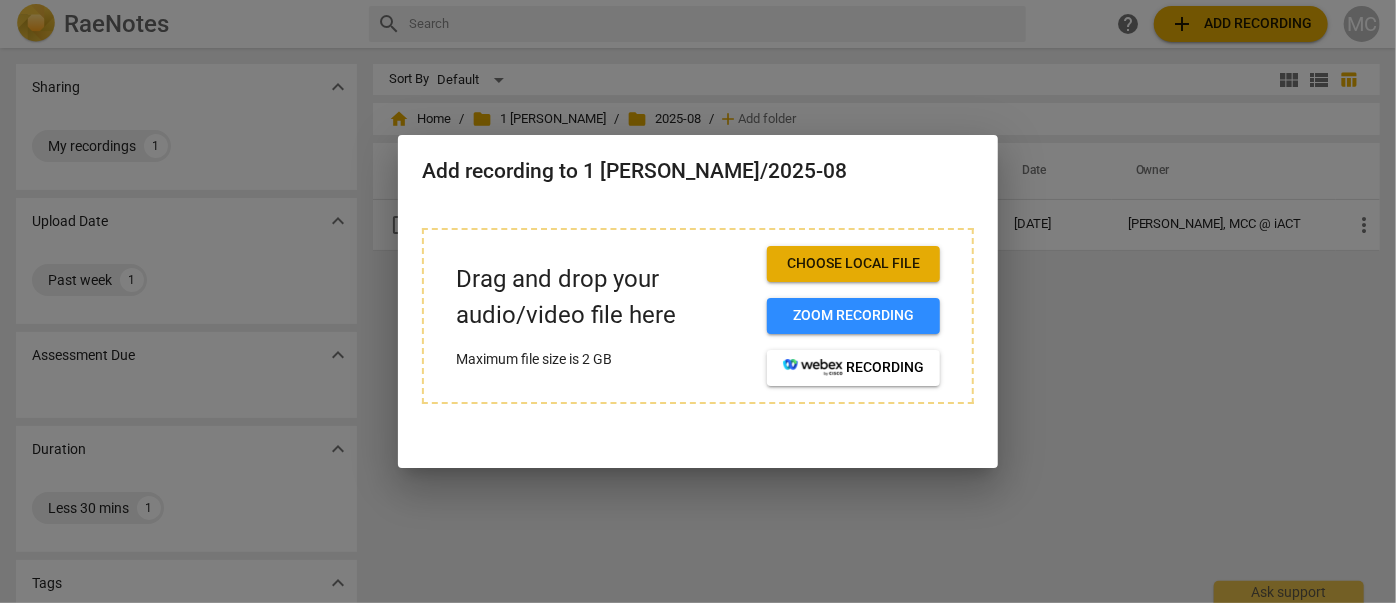 click on "Choose local file" at bounding box center (853, 264) 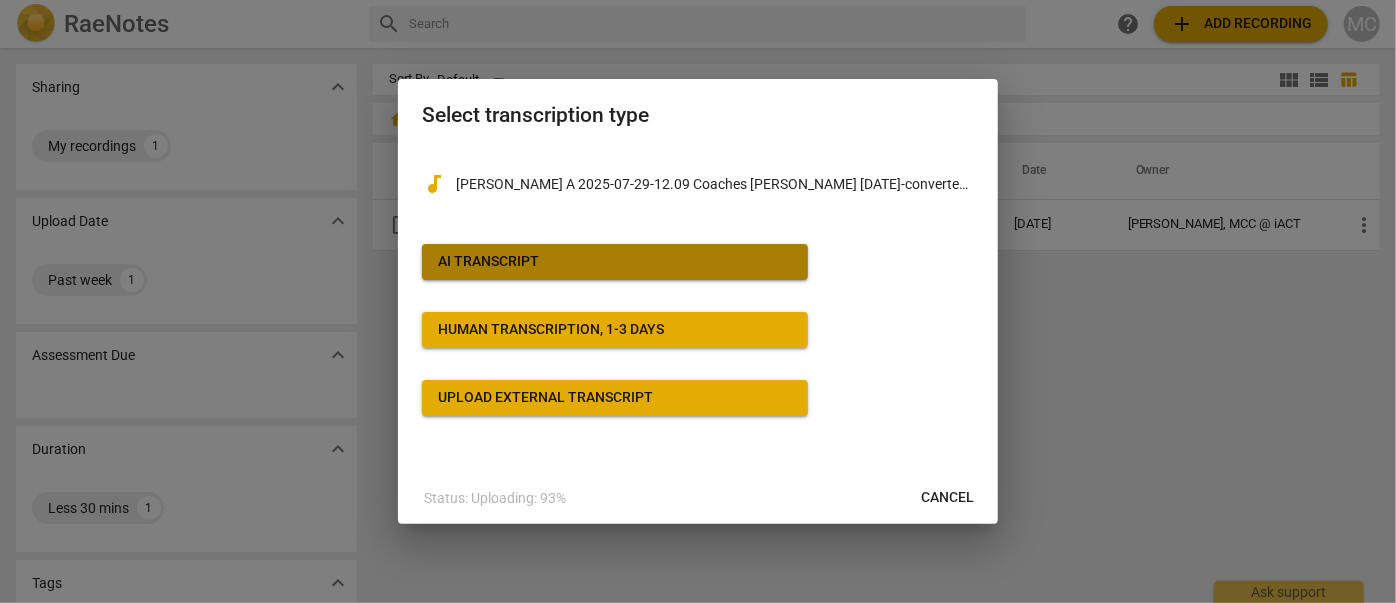 click on "AI Transcript" at bounding box center (615, 262) 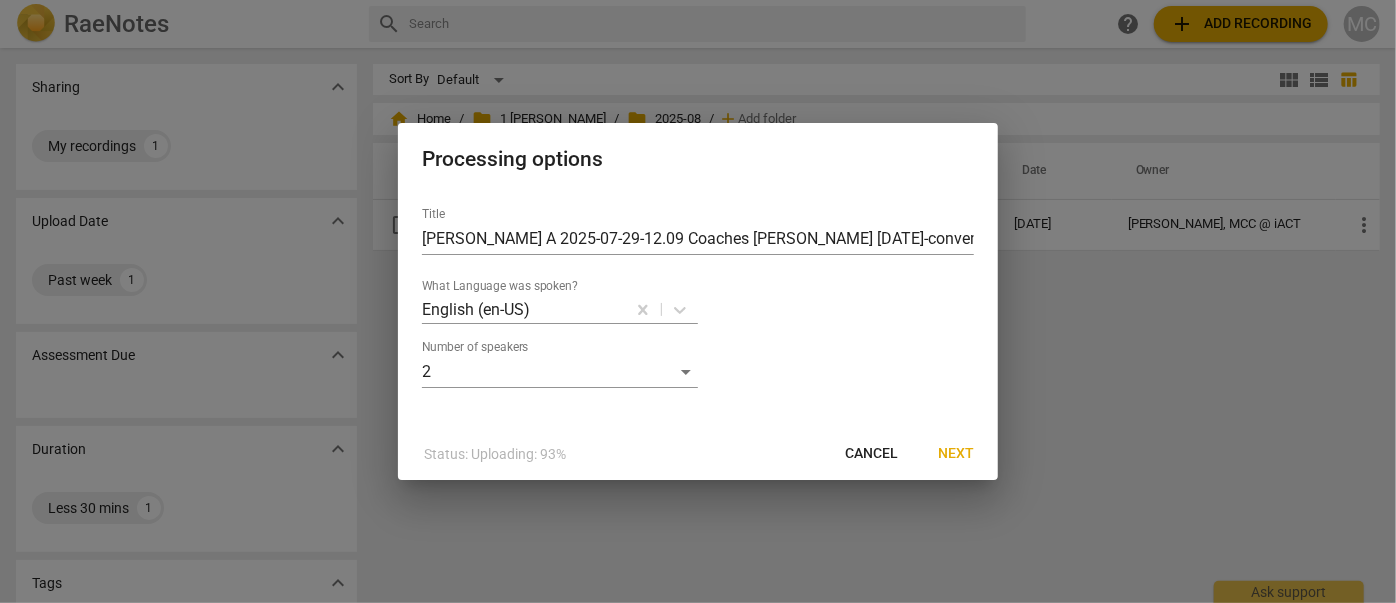 click on "Next" at bounding box center (956, 454) 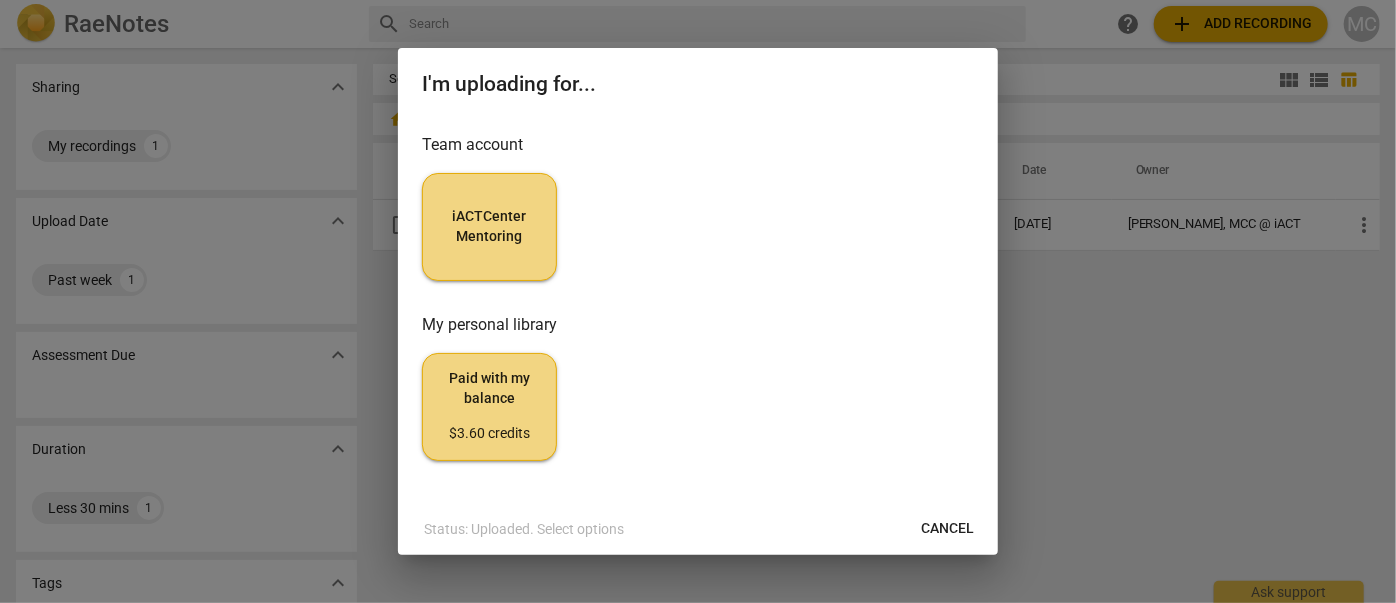 click on "iACTCenter Mentoring" at bounding box center [489, 227] 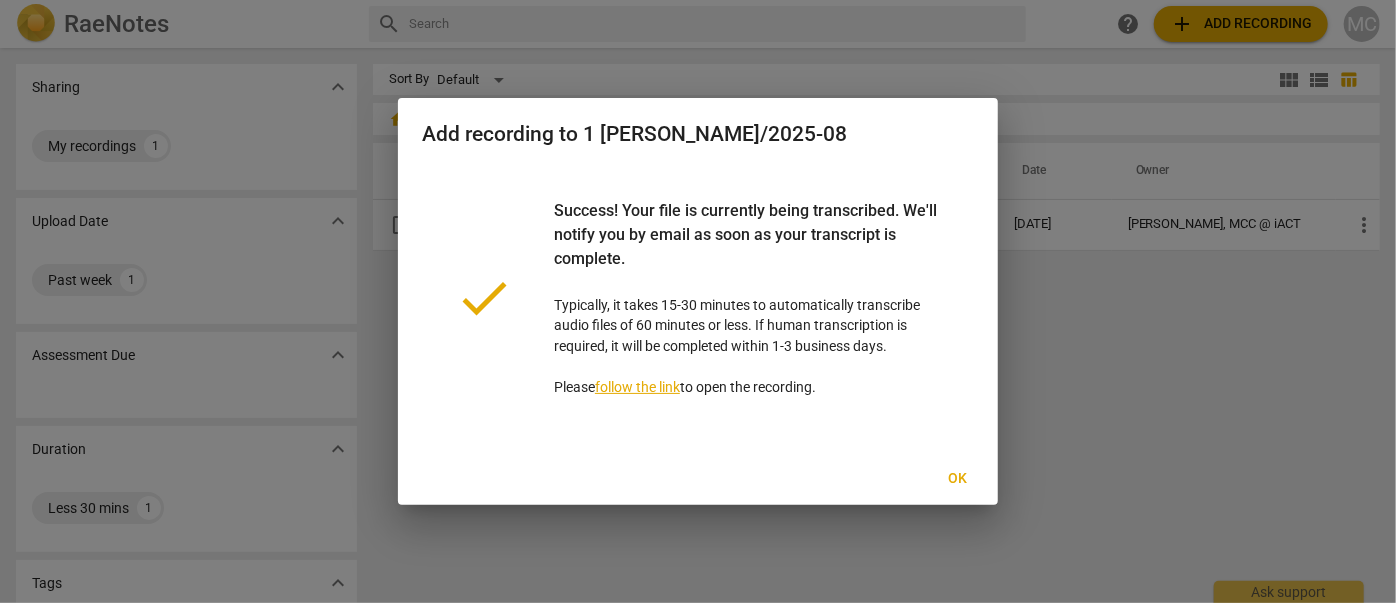 click on "Ok" at bounding box center (958, 479) 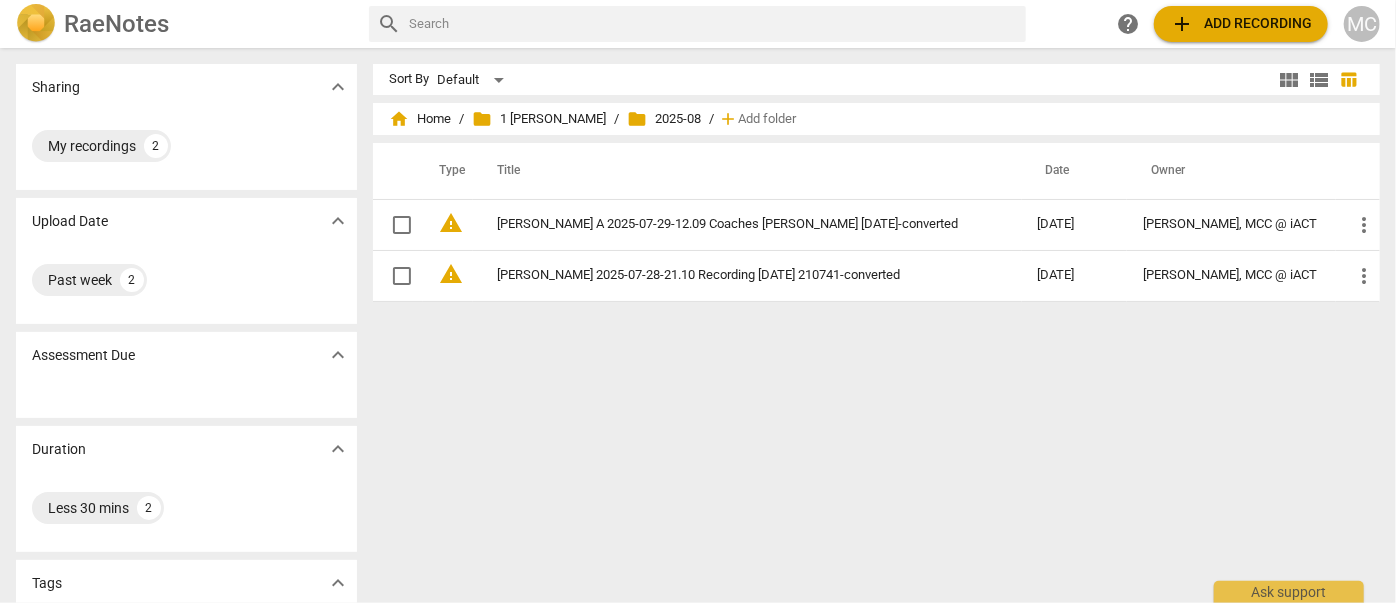 click on "Sort By Default view_module view_list table_chart home Home / folder 1 Matthew Mentoring / folder 2025-08 / add Add folder Type Title Date Owner warning Julie A 2025-07-29-12.09 Coaches Jennifer G 2025-07-22-converted 2025-07-29 Matthew Cintron-Quinones, MCC @ iACT more_vert warning Nadine Gilbert 2025-07-28-21.10 Recording 2025-07-28 210741-converted 2025-07-29 Matthew Cintron-Quinones, MCC @ iACT more_vert" at bounding box center (884, 325) 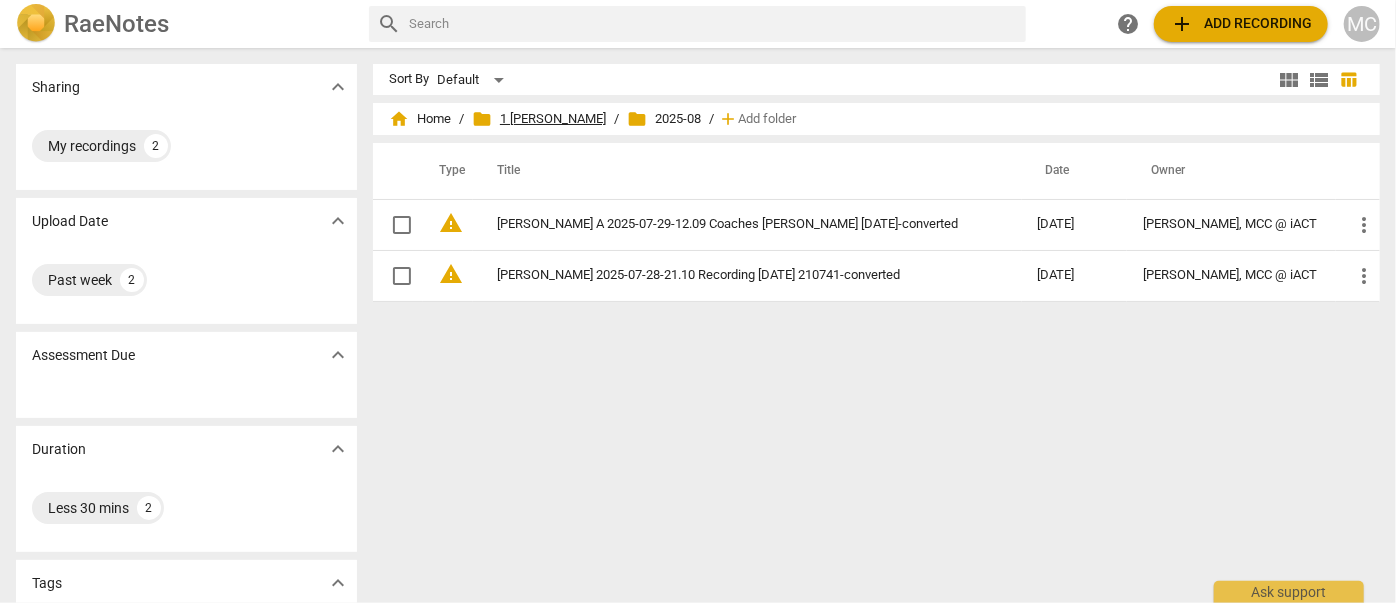click on "folder 1 [PERSON_NAME]" at bounding box center (539, 119) 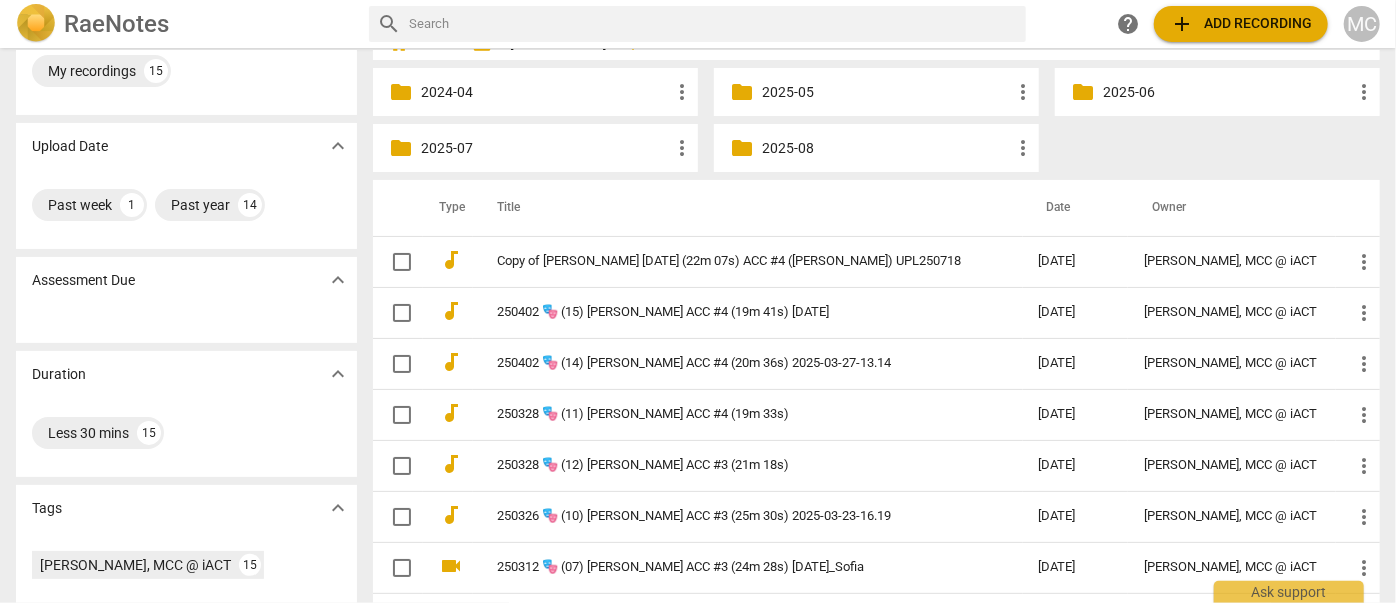 scroll, scrollTop: 90, scrollLeft: 0, axis: vertical 